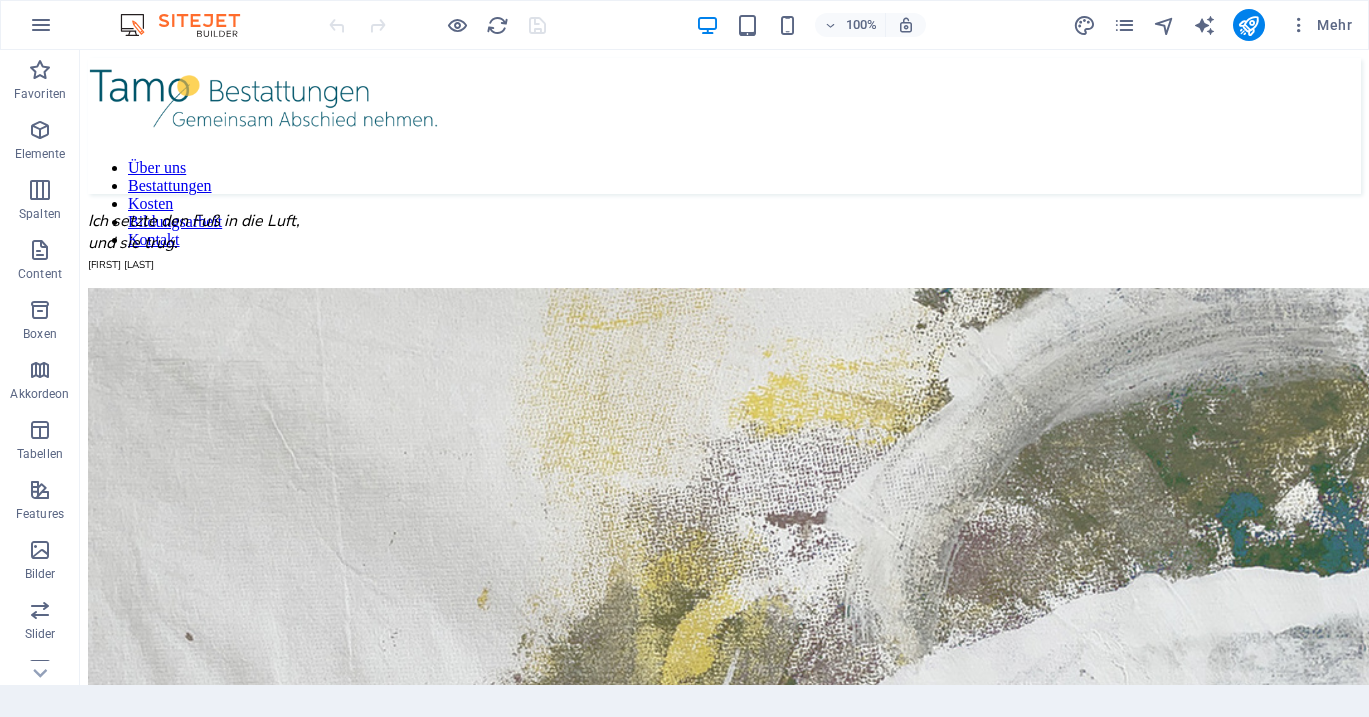 scroll, scrollTop: 0, scrollLeft: 0, axis: both 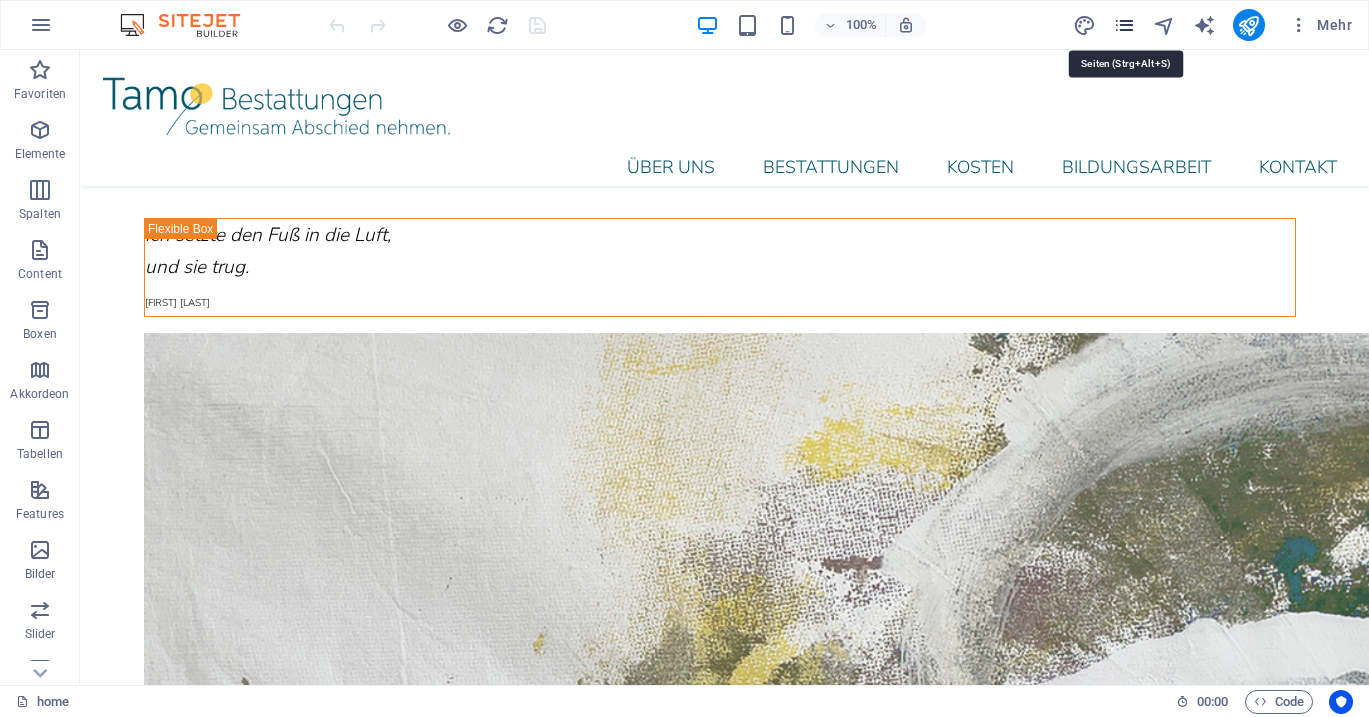 click at bounding box center (1124, 25) 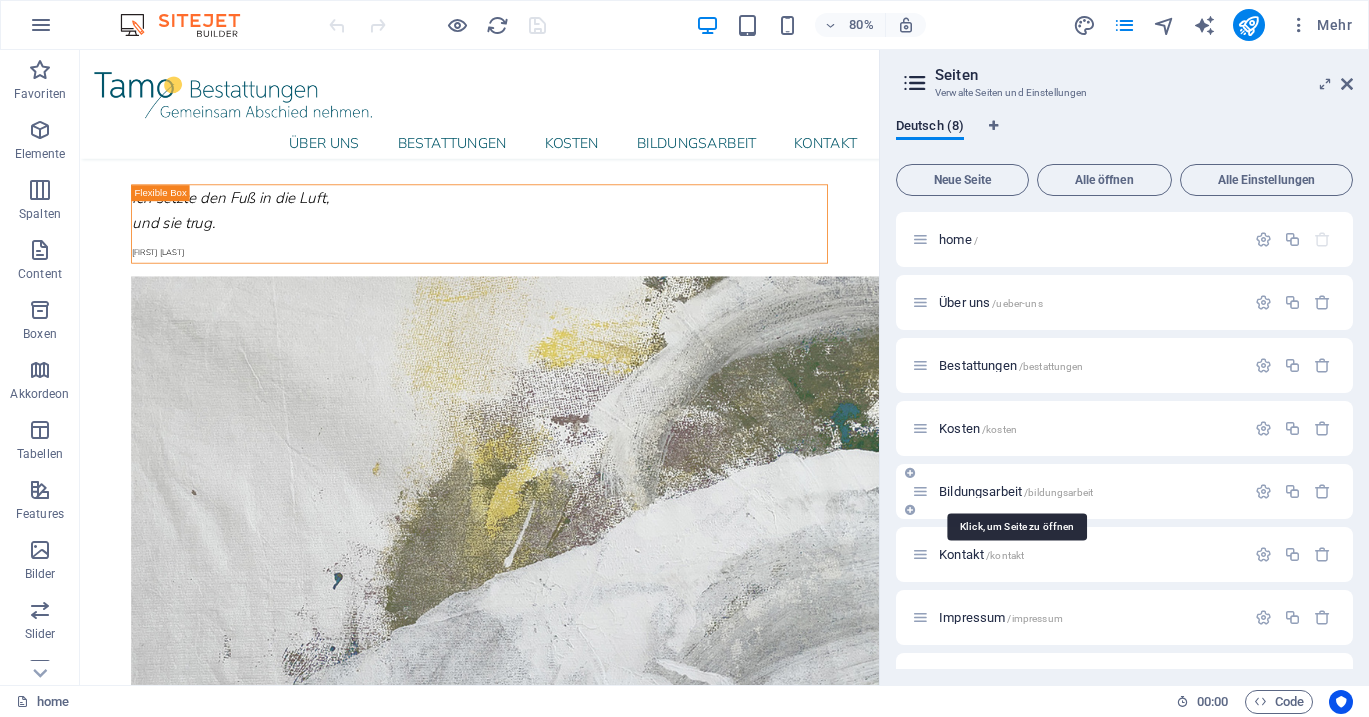 click on "Bildungsarbeit /bildungsarbeit" at bounding box center (1016, 491) 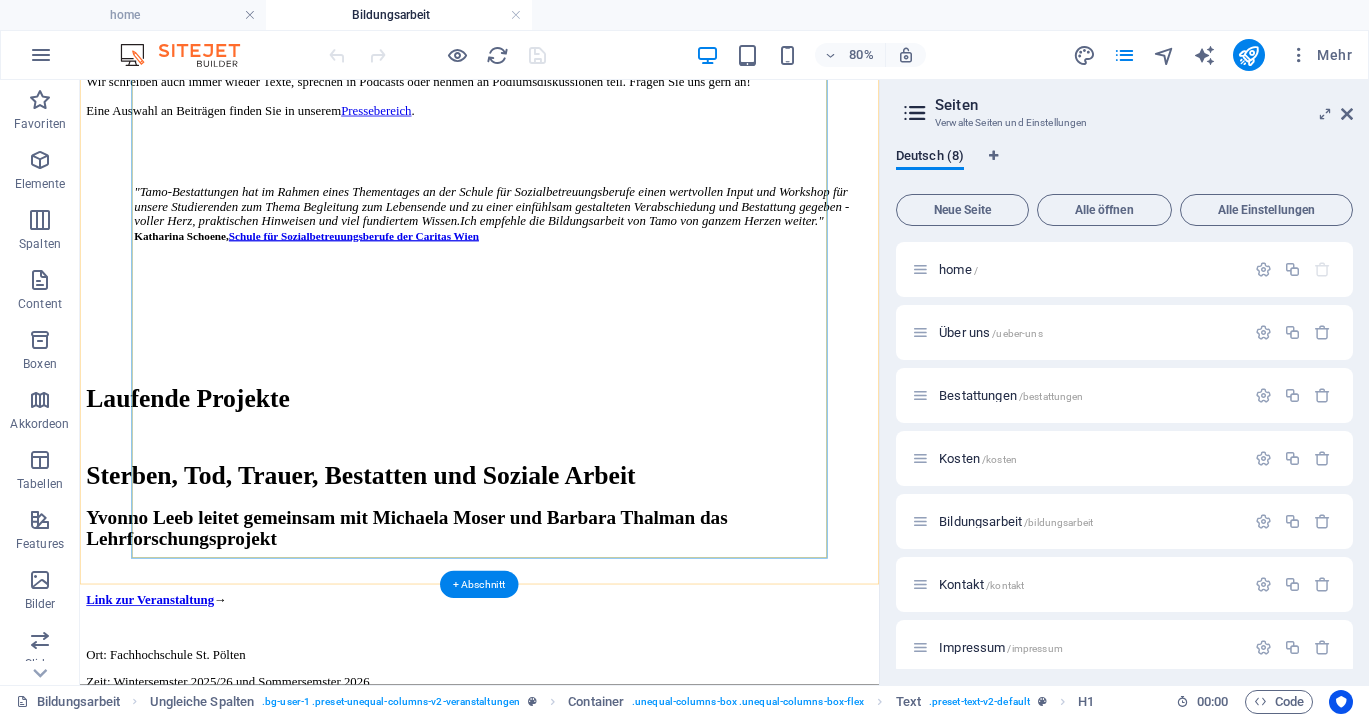 scroll, scrollTop: 668, scrollLeft: 0, axis: vertical 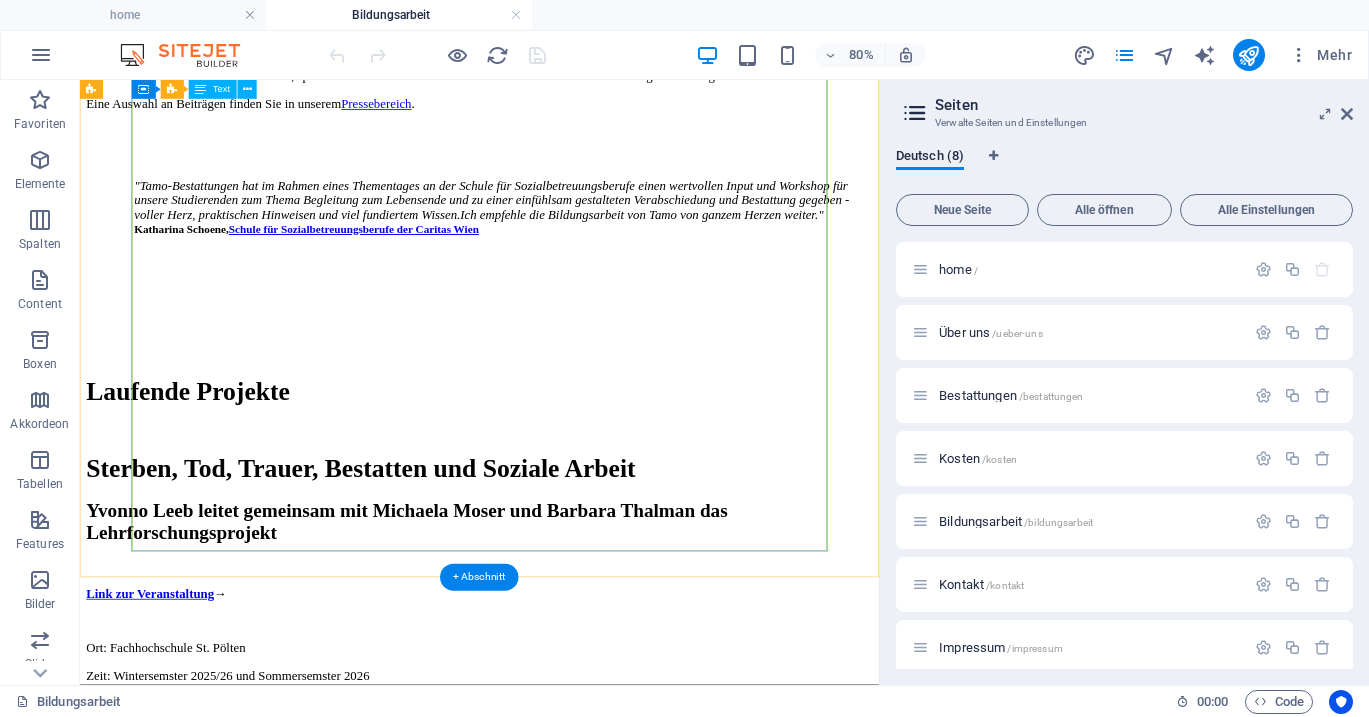 click on "Uns ist wichtig, dass im gesellschaftlichen Diskurs mehr Austausch und Wissensvermittlung zum Thema Abschiednehmen stattfindet. Deshalb bieten wir auch Bildungsarbeit in unterschiedlichen Formaten an und organisieren Veranstaltungen zu folgenden Themenbereichen: • Begleitung von Verlustprozessen, trauerbegleitendes Bestatten • Traumasensible Totenfürsorgen • Bestattungsgesetze und Möglichkeiten – intersektional betrachtet • Queer Death • Selbstreflexion und Rollenklärung in Berufen, die mit Tod und Trauer konfrontiert sind • Umgang mit Trauer am Arbeitsplatz • Trauern und Trost finden mit Kindern und Jugendlichen Dabei beziehen wir immer Aspekte der mentalen Gesundheit, Diversität und Nachhaltigkeit mit ein. Ob für Hochschulen, Berufsschulen, Fortbildungen für Mitarbeiter*innen, Schulen, Vereine oder auch für Unternehmen – wir finden individuell passende Formate. Das kann ein Workshop, Vortrag oder Thementag sein. Pressebereich . [FIRST] [LAST]," at bounding box center (579, 7) 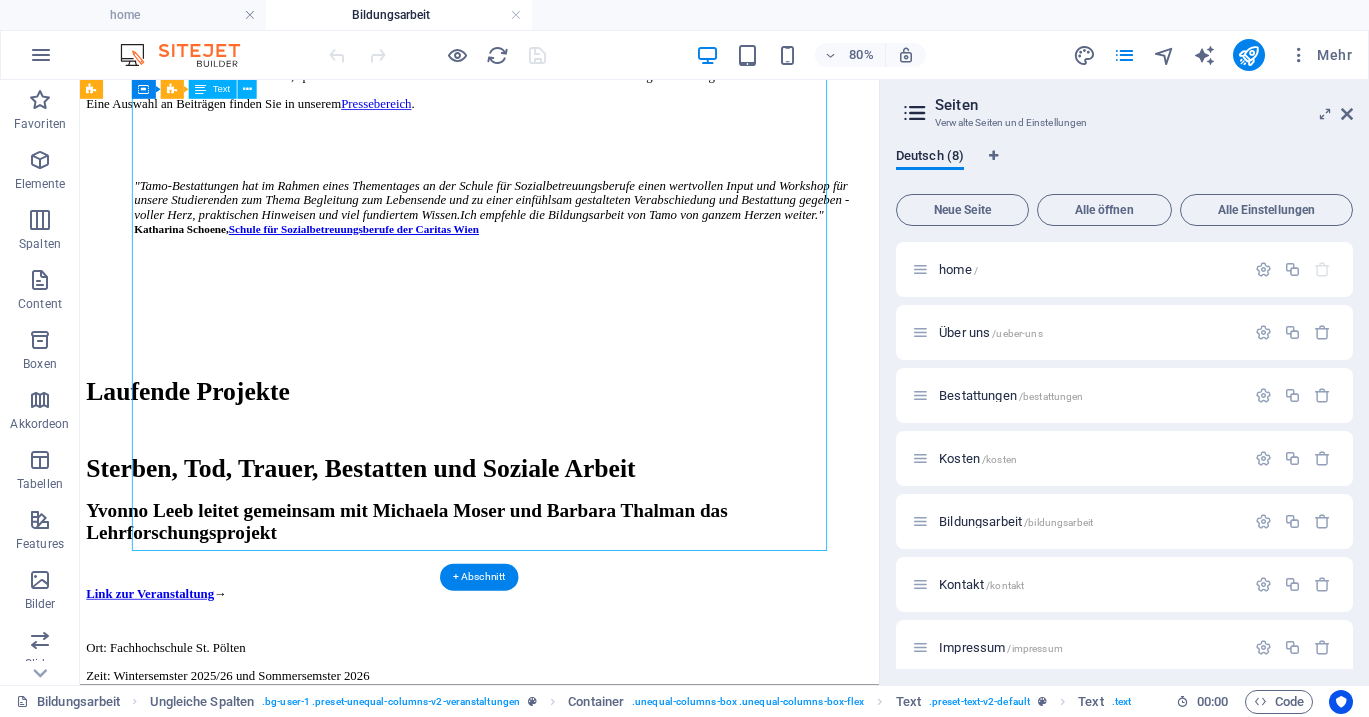 click on "Uns ist wichtig, dass im gesellschaftlichen Diskurs mehr Austausch und Wissensvermittlung zum Thema Abschiednehmen stattfindet. Deshalb bieten wir auch Bildungsarbeit in unterschiedlichen Formaten an und organisieren Veranstaltungen zu folgenden Themenbereichen: • Begleitung von Verlustprozessen, trauerbegleitendes Bestatten • Traumasensible Totenfürsorgen • Bestattungsgesetze und Möglichkeiten – intersektional betrachtet • Queer Death • Selbstreflexion und Rollenklärung in Berufen, die mit Tod und Trauer konfrontiert sind • Umgang mit Trauer am Arbeitsplatz • Trauern und Trost finden mit Kindern und Jugendlichen Dabei beziehen wir immer Aspekte der mentalen Gesundheit, Diversität und Nachhaltigkeit mit ein. Ob für Hochschulen, Berufsschulen, Fortbildungen für Mitarbeiter*innen, Schulen, Vereine oder auch für Unternehmen – wir finden individuell passende Formate. Das kann ein Workshop, Vortrag oder Thementag sein. Pressebereich . [FIRST] [LAST]," at bounding box center [579, 7] 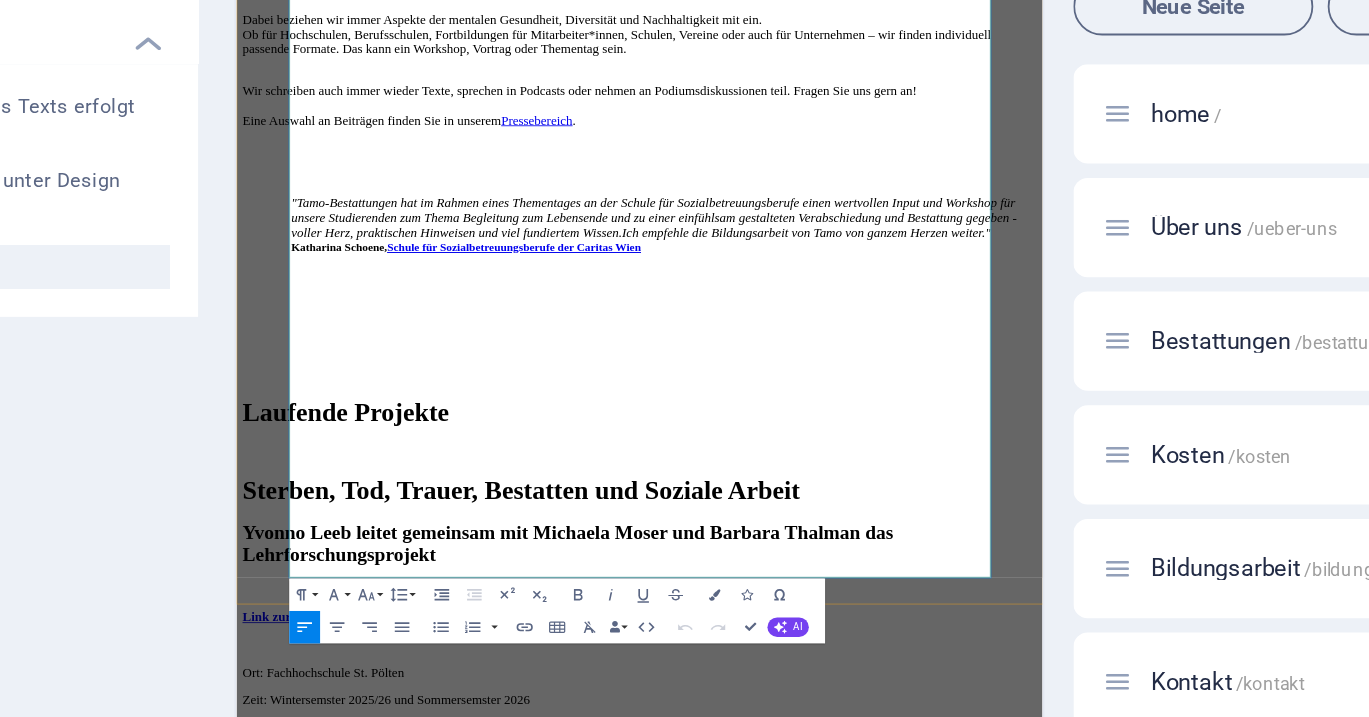 scroll, scrollTop: 273, scrollLeft: 0, axis: vertical 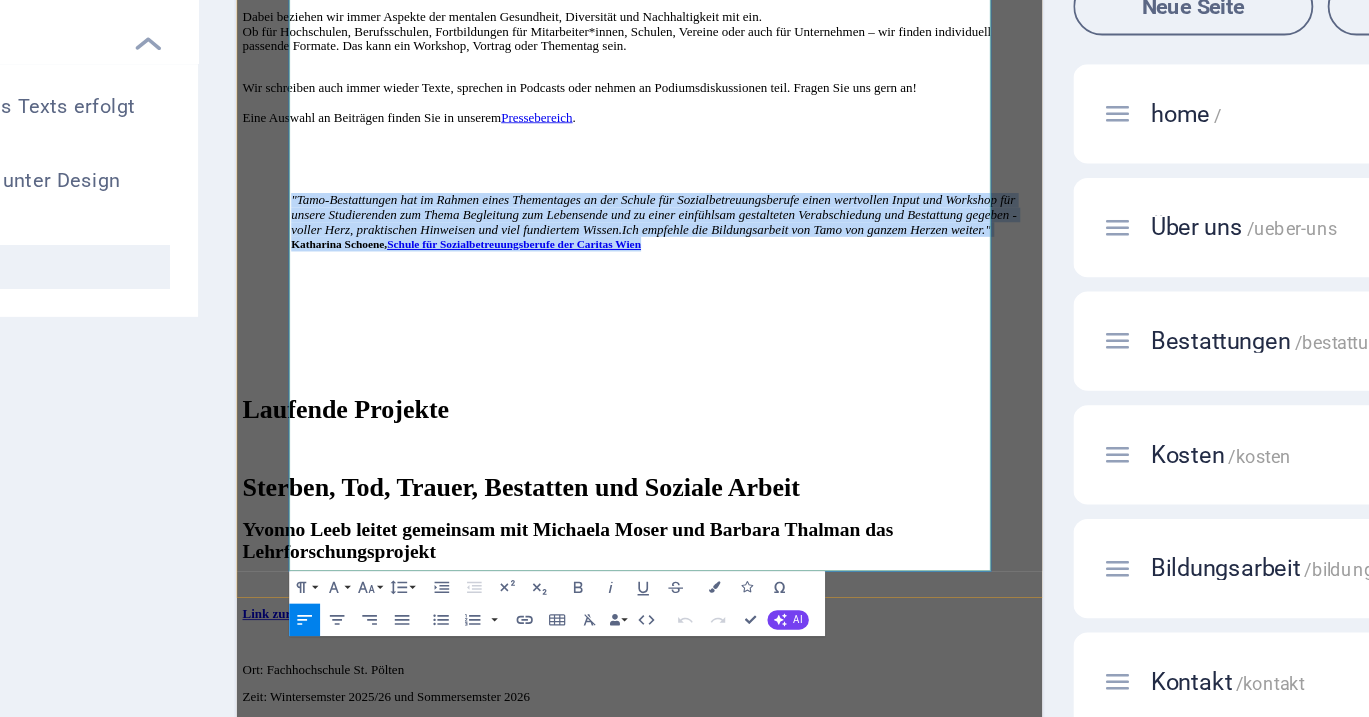 drag, startPoint x: 363, startPoint y: 478, endPoint x: 851, endPoint y: 640, distance: 514.1867 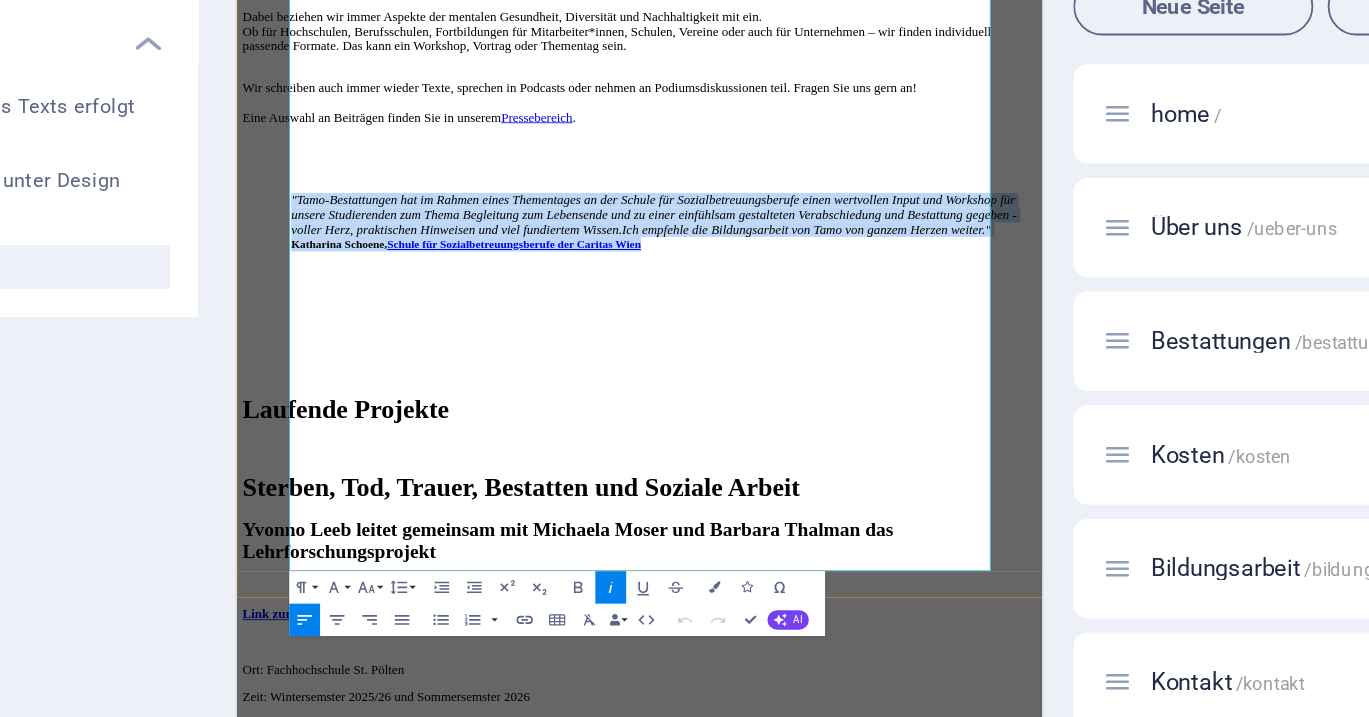 copy on ""Tamo-Bestattungen hat im Rahmen eines Thementages an der Schule für Sozialbetreuungsberufe einen wertvollen Input und Workshop für unsere Studierenden zum Thema Begleitung zum Lebensende und zu einer einfühlsam gestalteten Verabschiedung und Bestattung gegeben - voller Herz, praktischen Hinweisen und viel fundiertem Wissen. Ich empfehle die Bildungsarbeit von Tamo von ganzem Herzen weiter." [FIRST] [LAST], Schule für Sozialbetreuungsberufe der Caritas [CITY]" 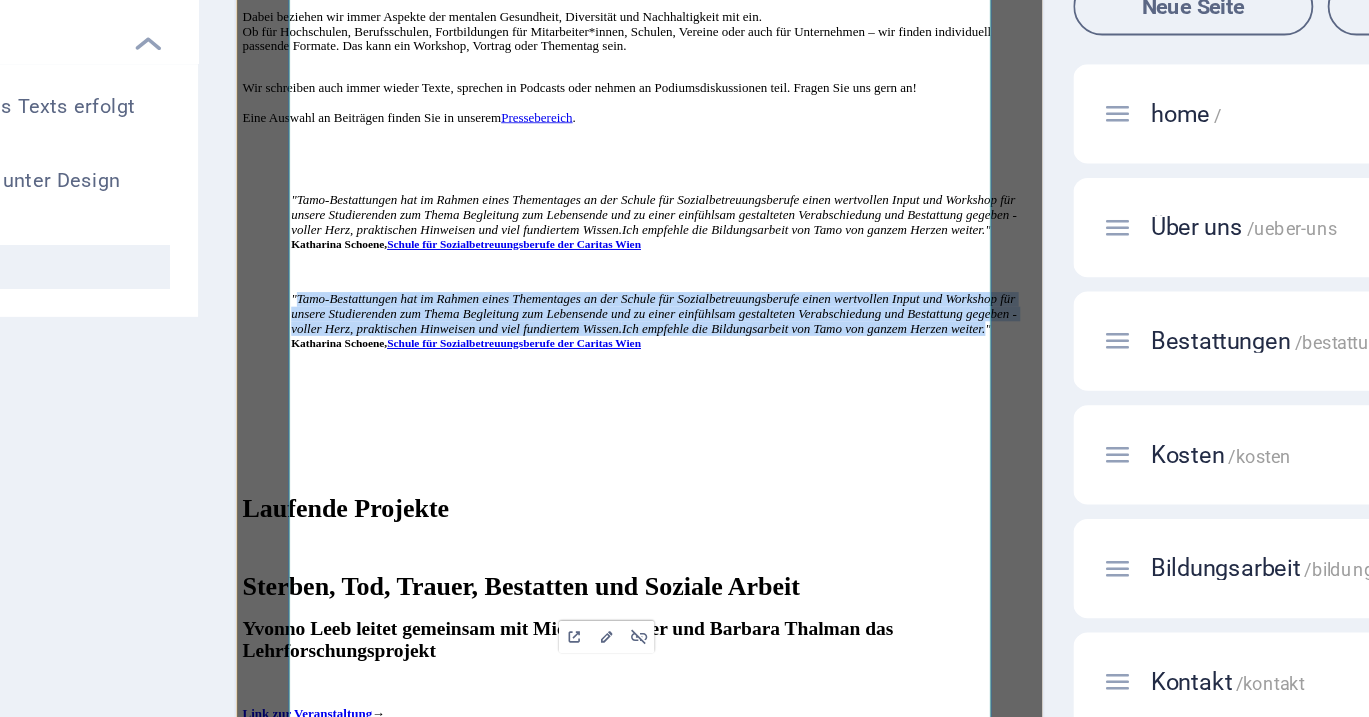 drag, startPoint x: 372, startPoint y: 706, endPoint x: 918, endPoint y: 837, distance: 561.4953 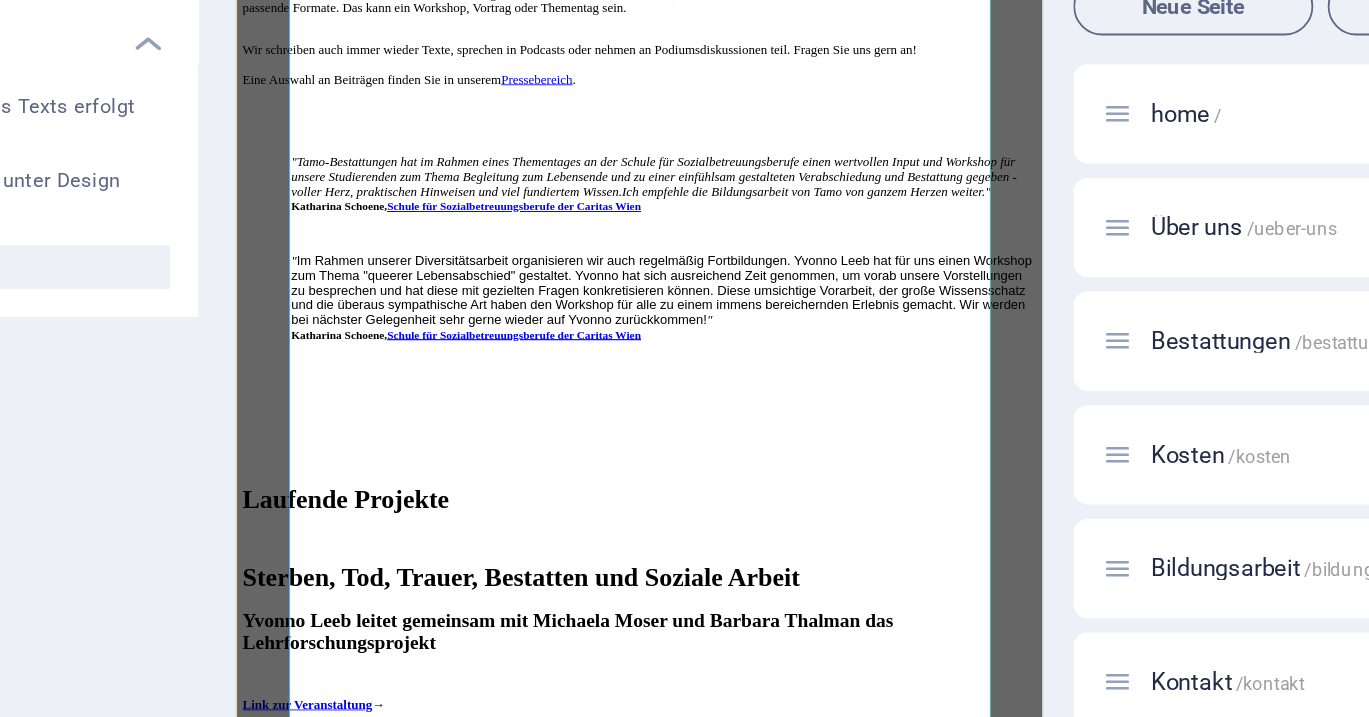 scroll, scrollTop: 348, scrollLeft: 0, axis: vertical 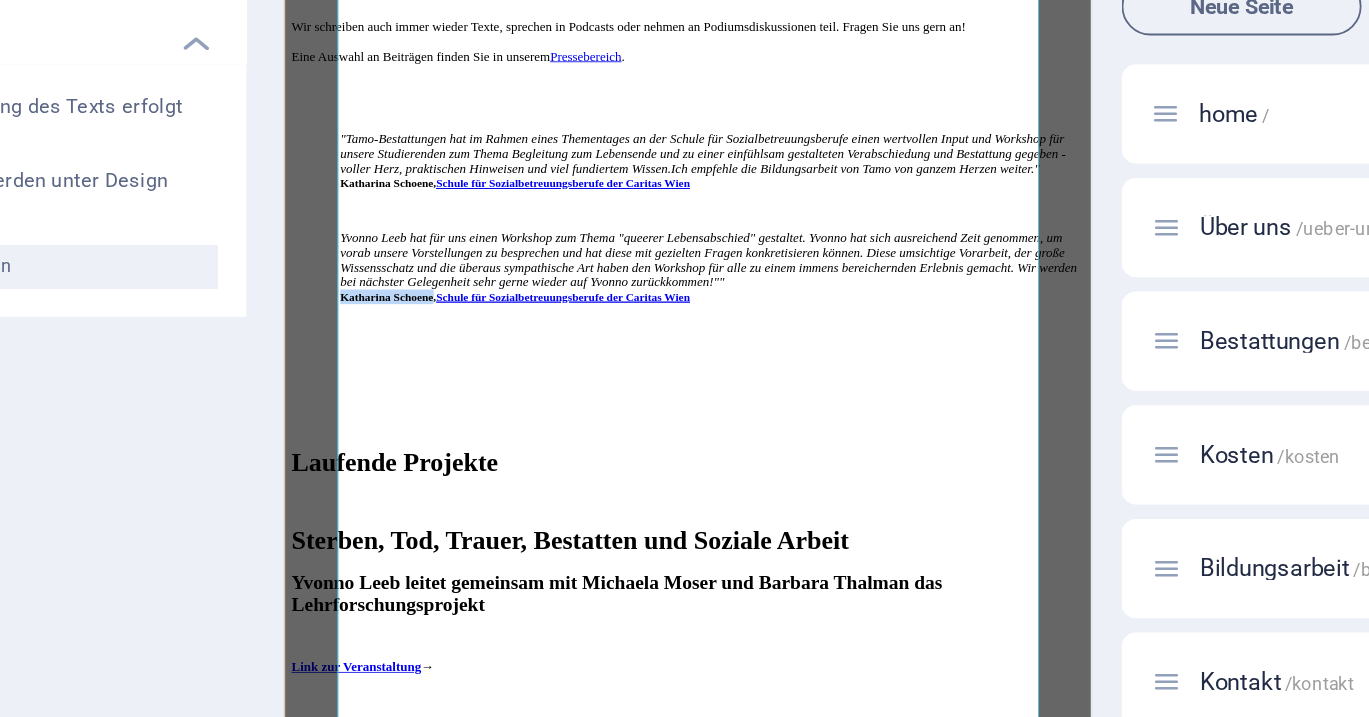 drag, startPoint x: 409, startPoint y: 861, endPoint x: 531, endPoint y: 861, distance: 122 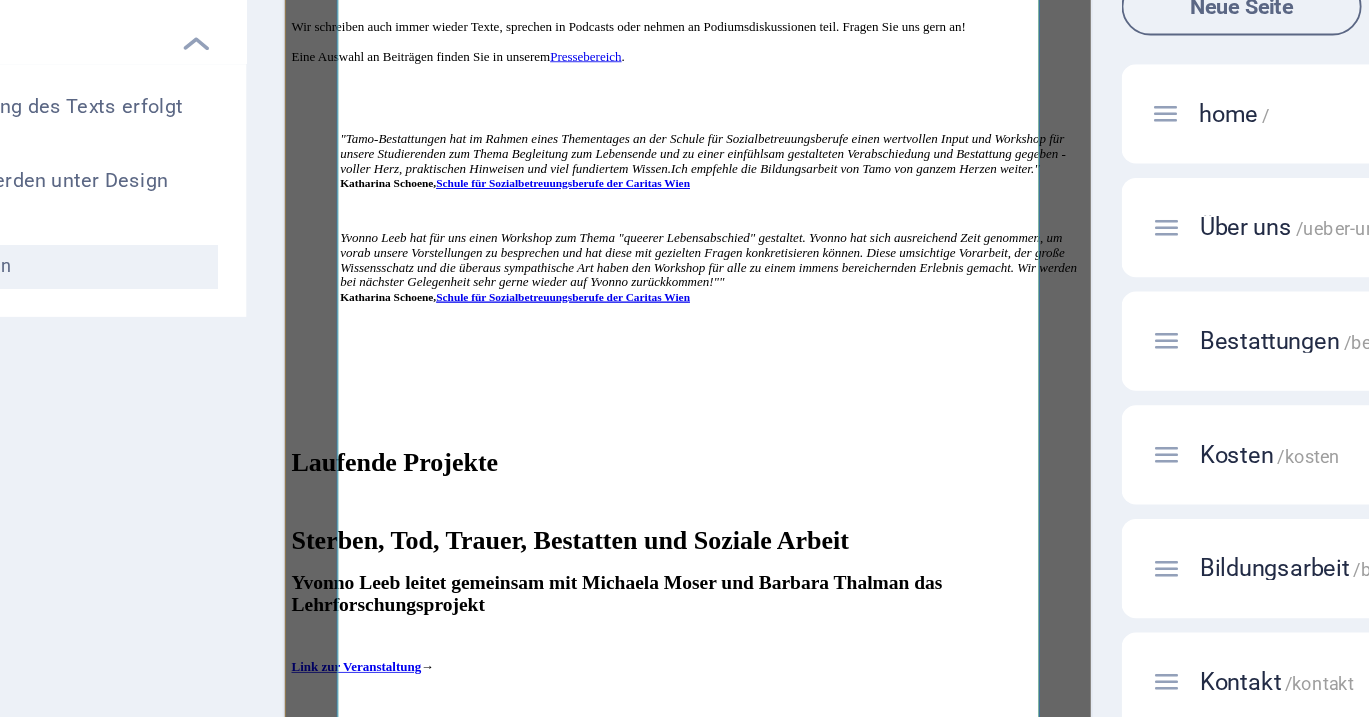 scroll, scrollTop: 11371, scrollLeft: 14, axis: both 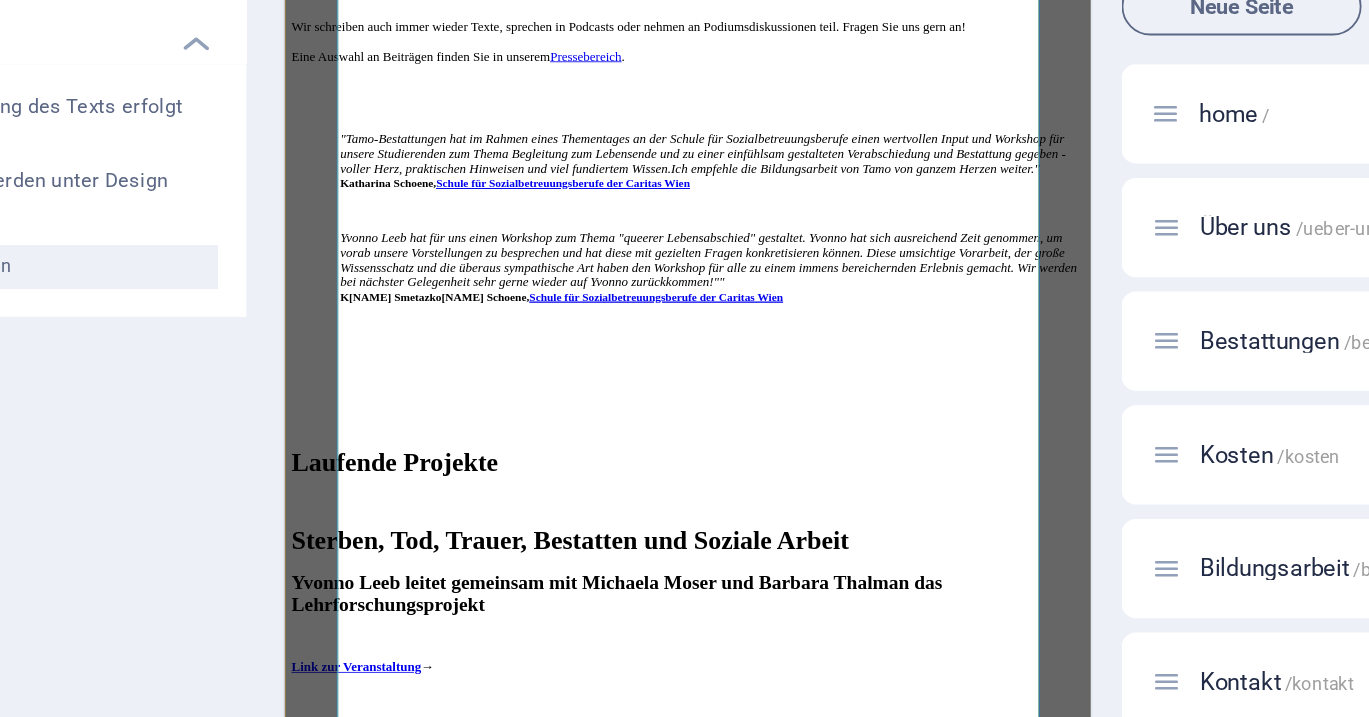 click on "K[NAME] Smetazko [NAME] Schoene," at bounding box center [468, 419] 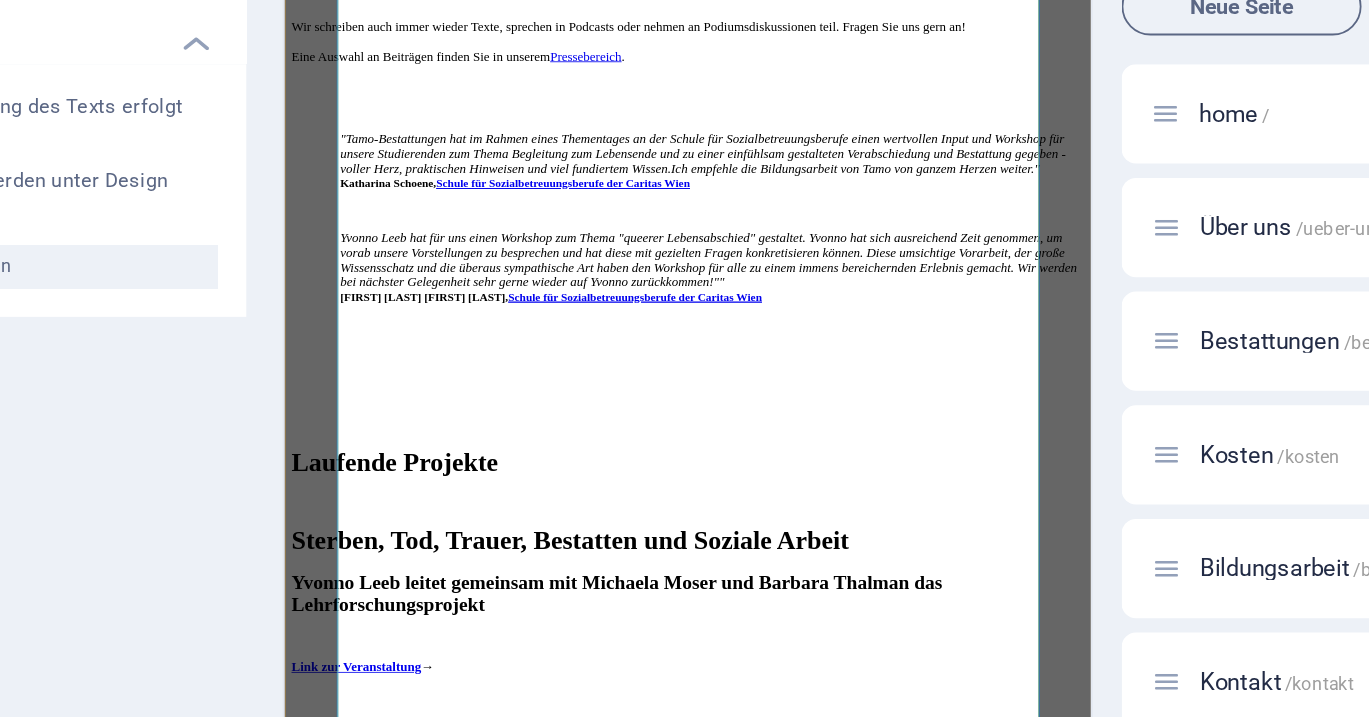 drag, startPoint x: 543, startPoint y: 865, endPoint x: 655, endPoint y: 864, distance: 112.00446 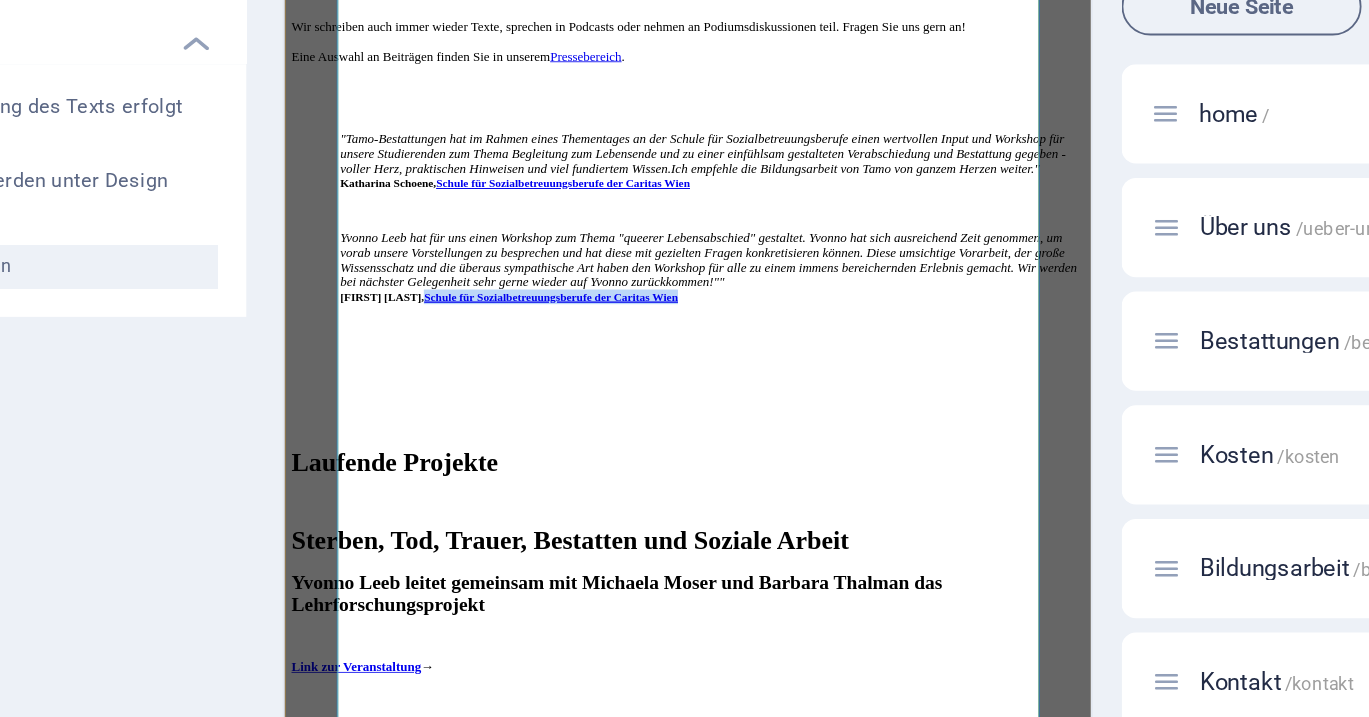 drag, startPoint x: 550, startPoint y: 859, endPoint x: 885, endPoint y: 864, distance: 335.03732 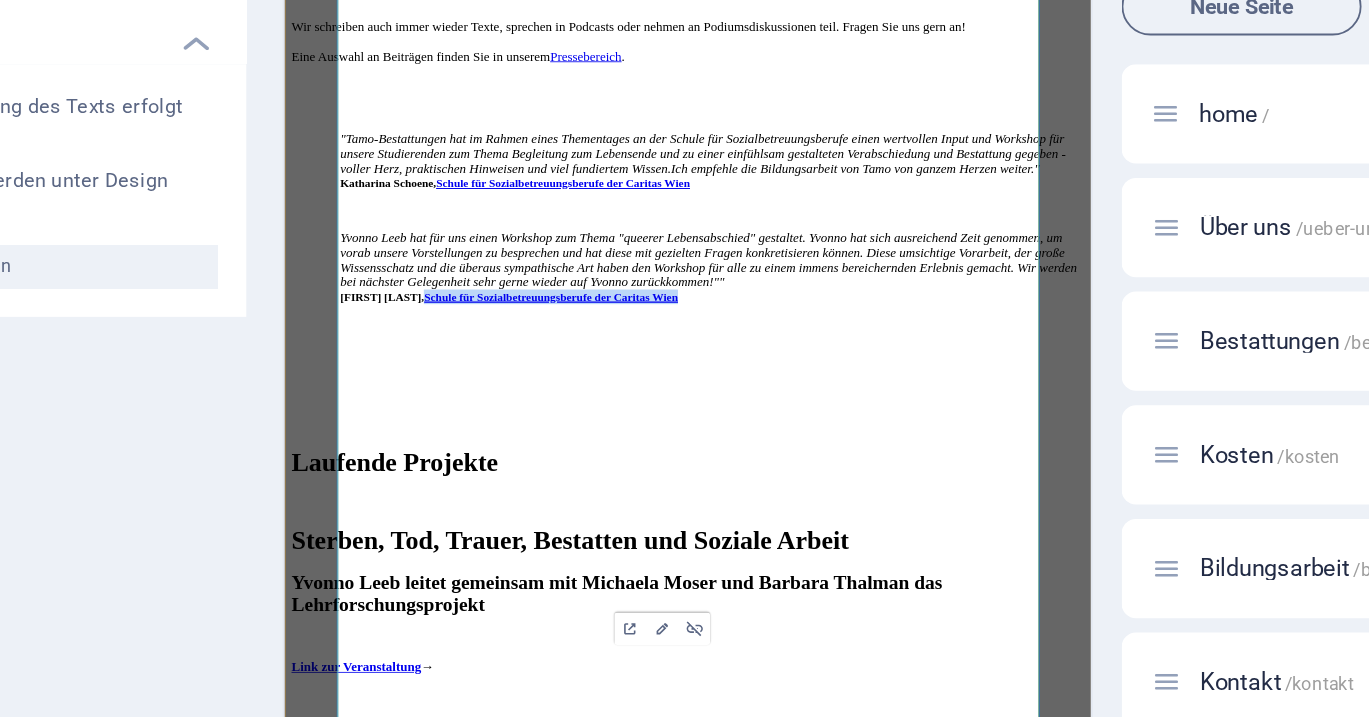 scroll, scrollTop: 11371, scrollLeft: 14, axis: both 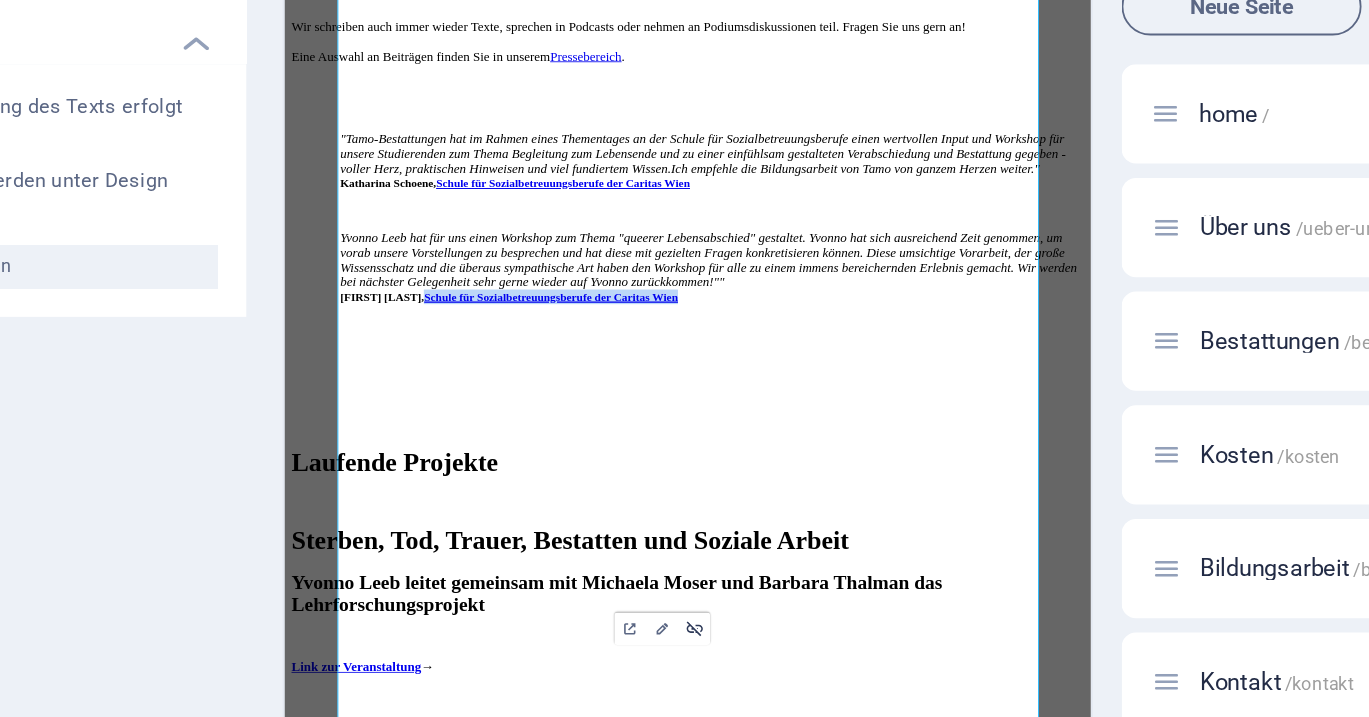 click 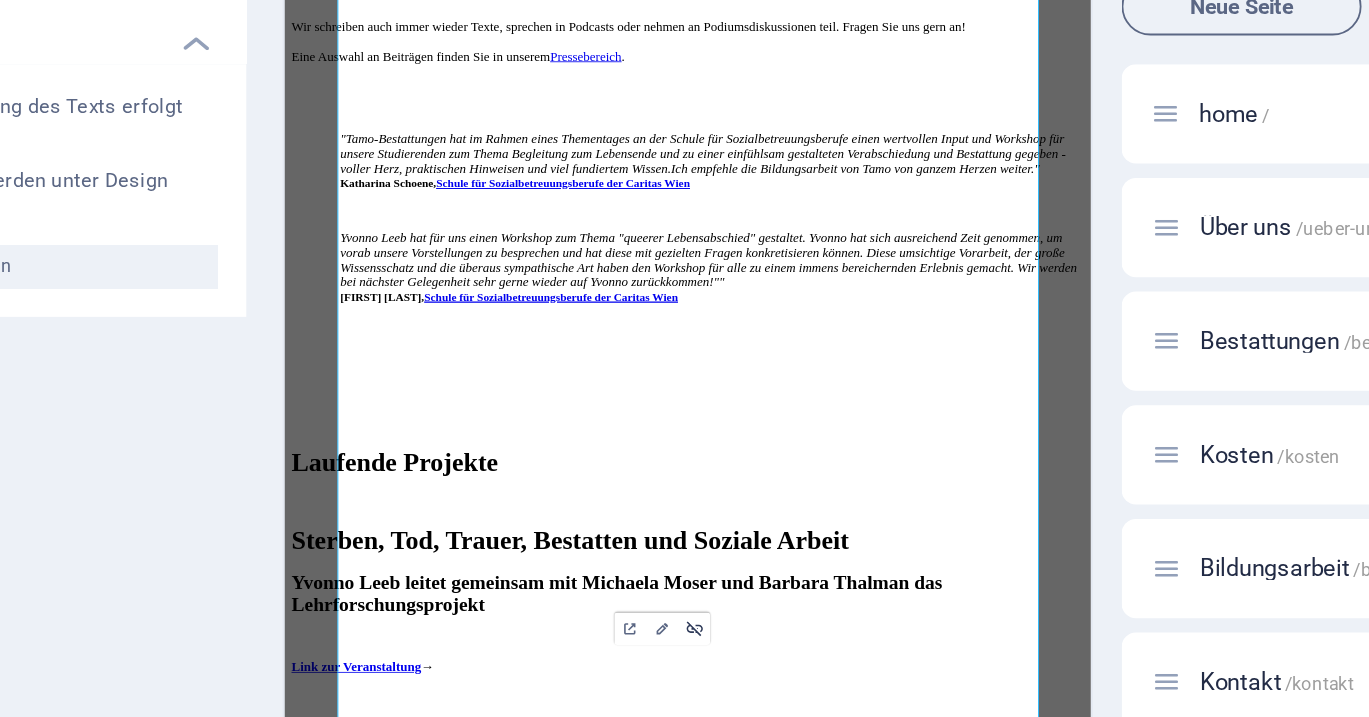 scroll, scrollTop: 11371, scrollLeft: 14, axis: both 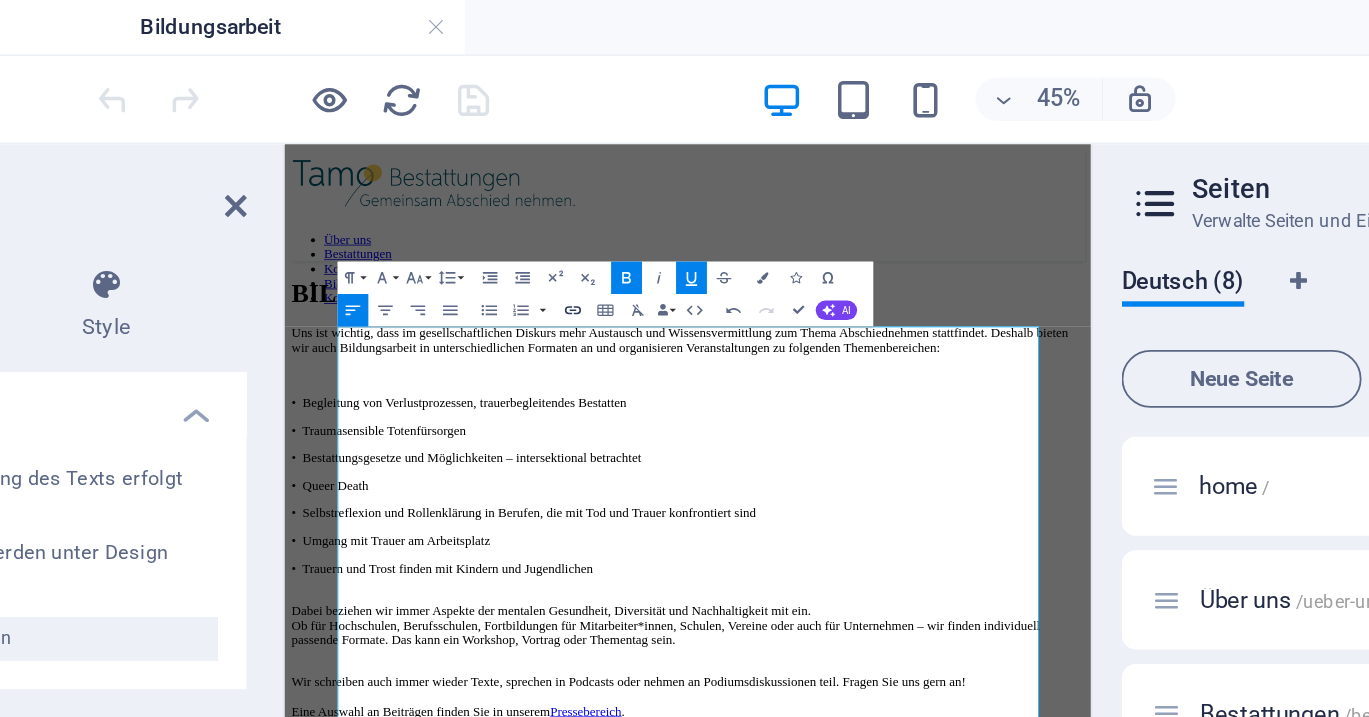 click 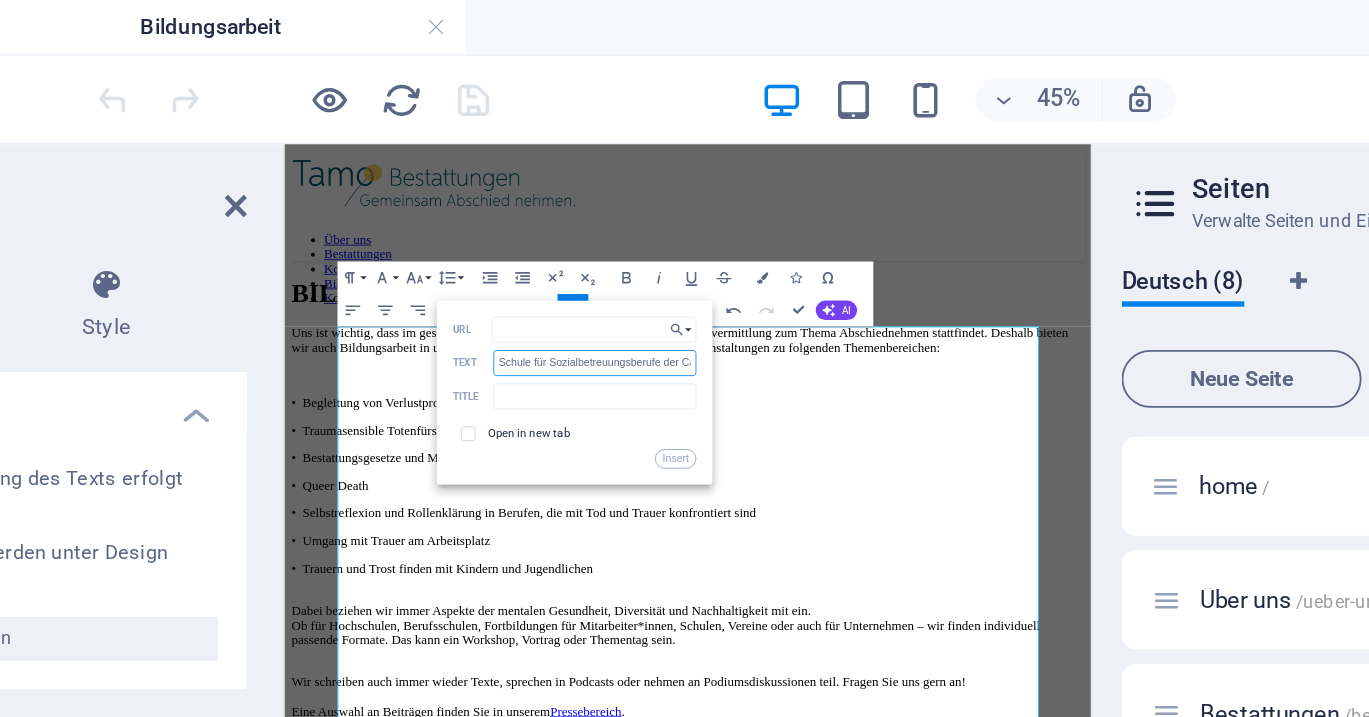 click on "Schule für Sozialbetreuungsberufe der Caritas Wien" at bounding box center (603, 201) 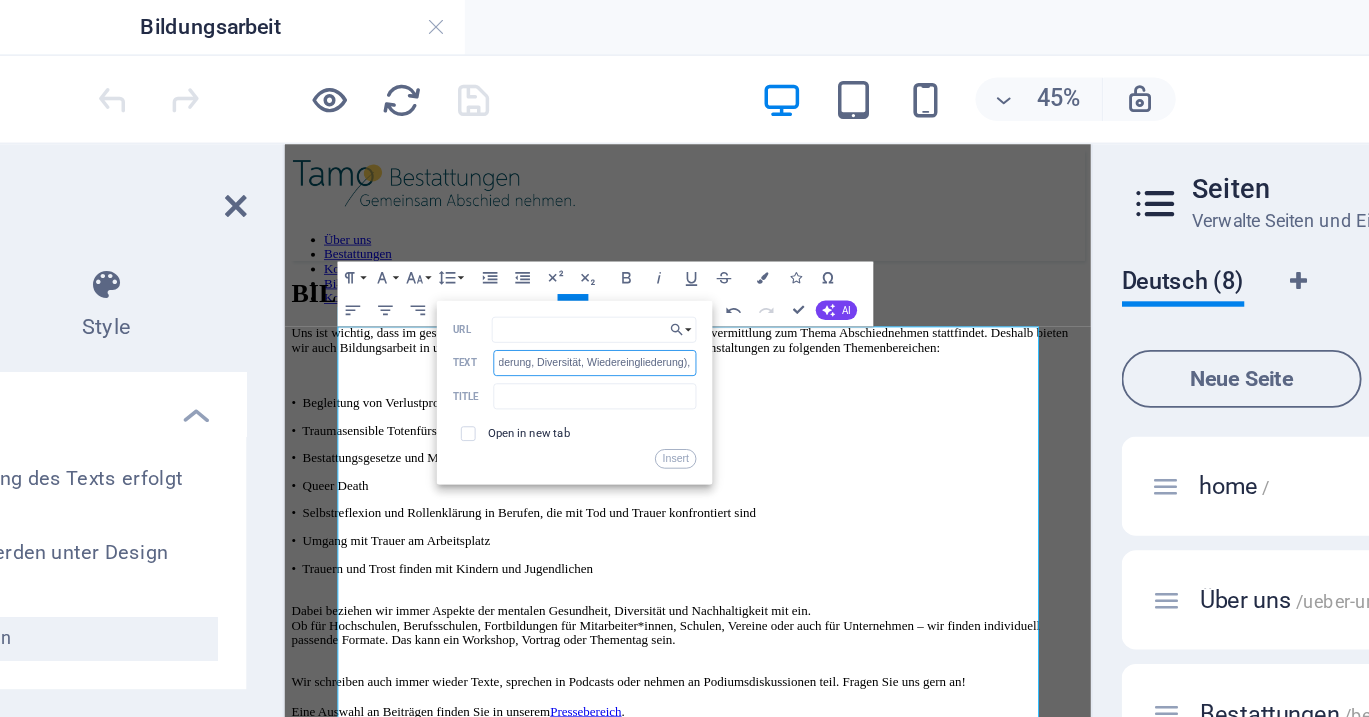 scroll, scrollTop: 0, scrollLeft: 264, axis: horizontal 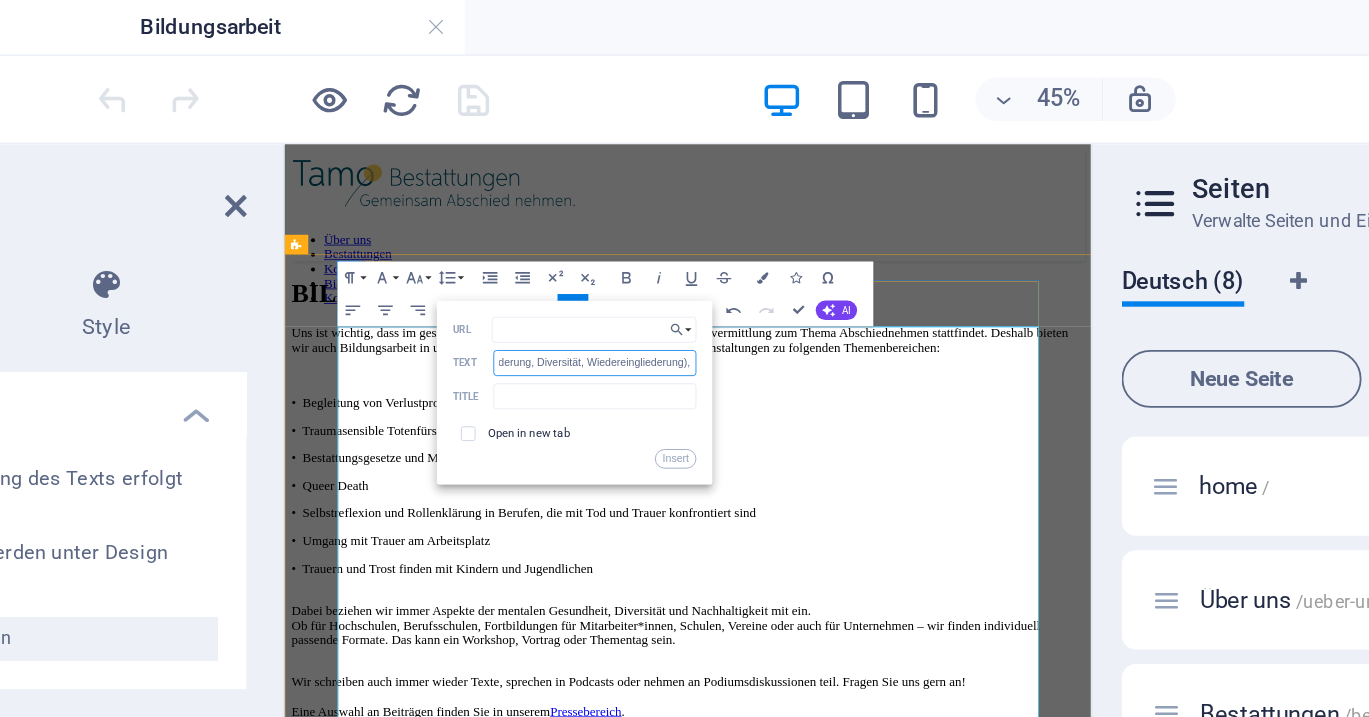 paste on "Häuser zum Leben Bereich Human Resources" 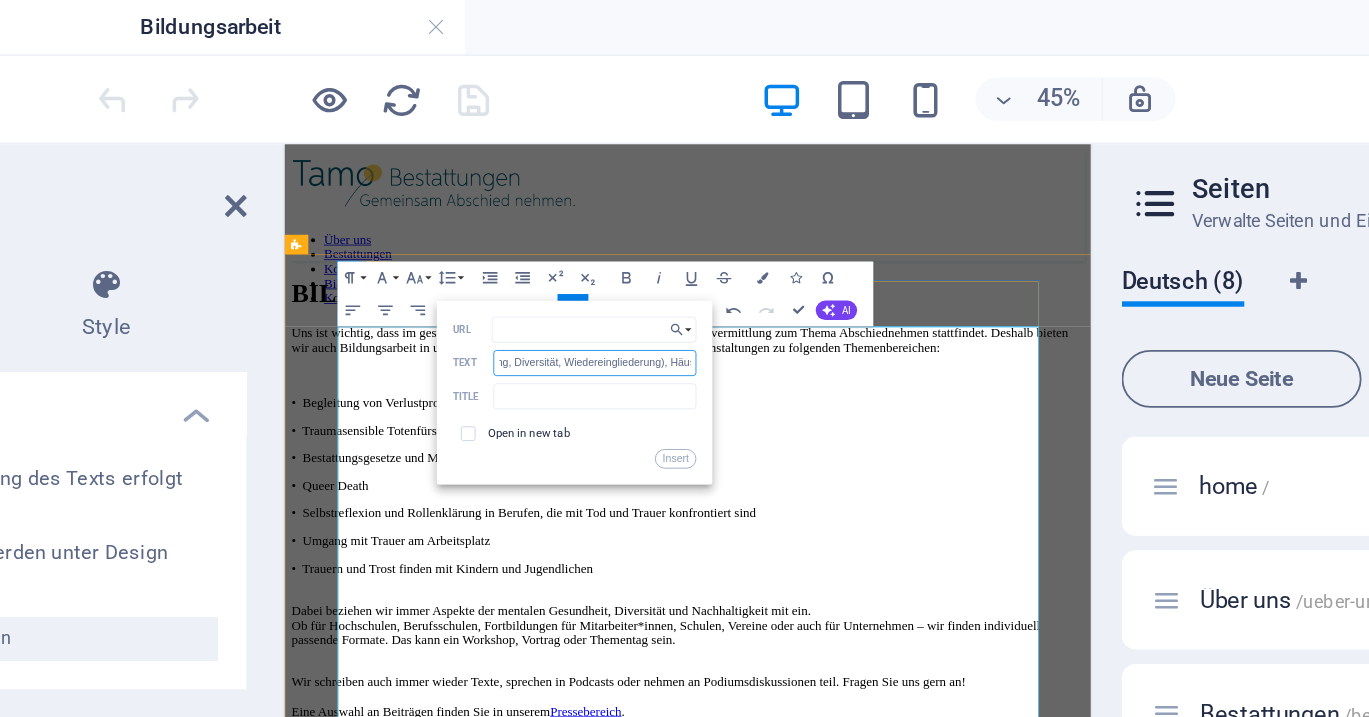 scroll, scrollTop: 0, scrollLeft: 540, axis: horizontal 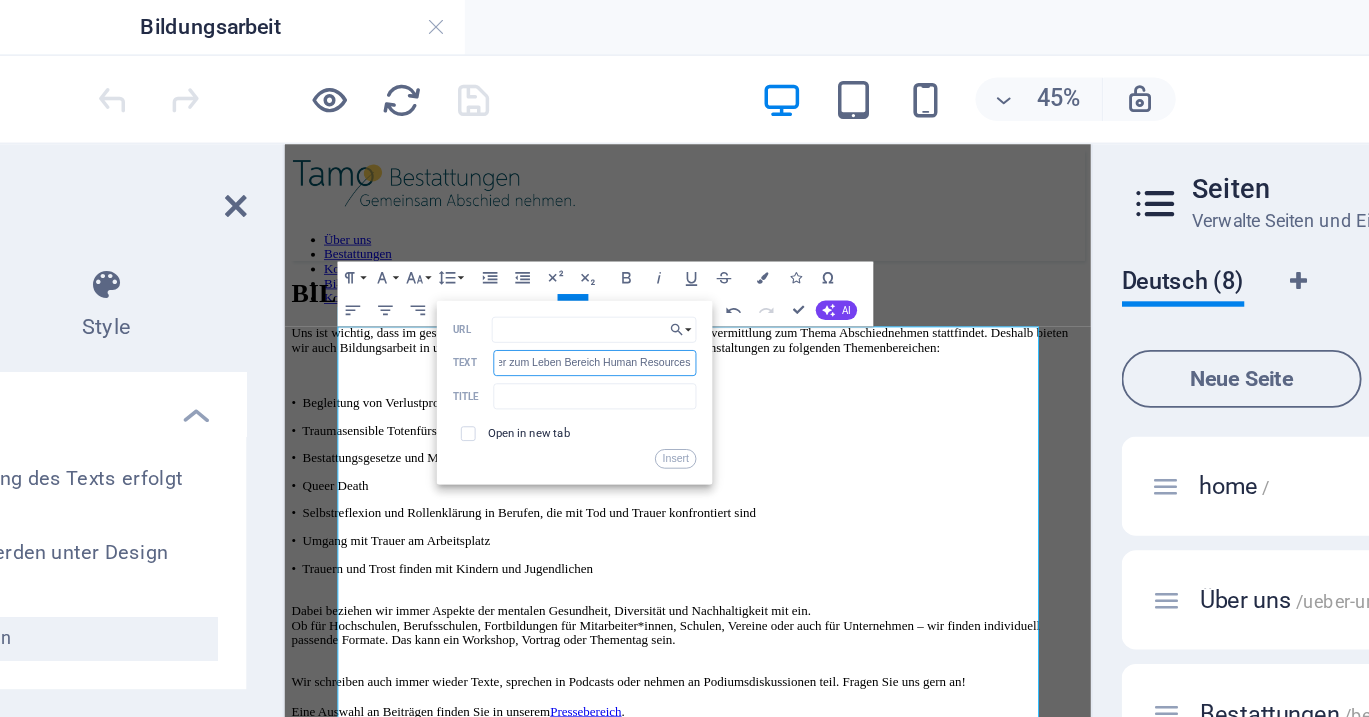 click on "miteinander (Betriebliche Gesundheitsförderung, Diversität, Wiedereingliederung), Häuser zum Leben Bereich Human Resources" at bounding box center [603, 201] 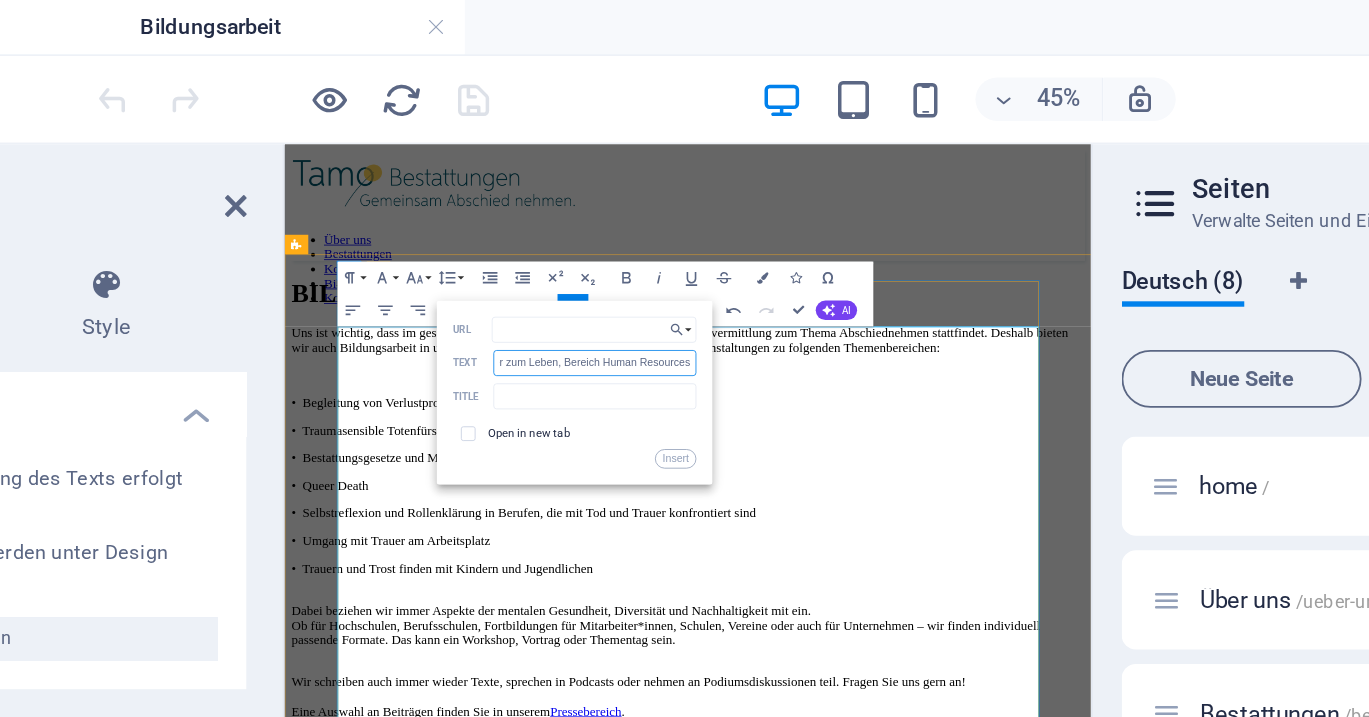 scroll, scrollTop: 11371, scrollLeft: 14, axis: both 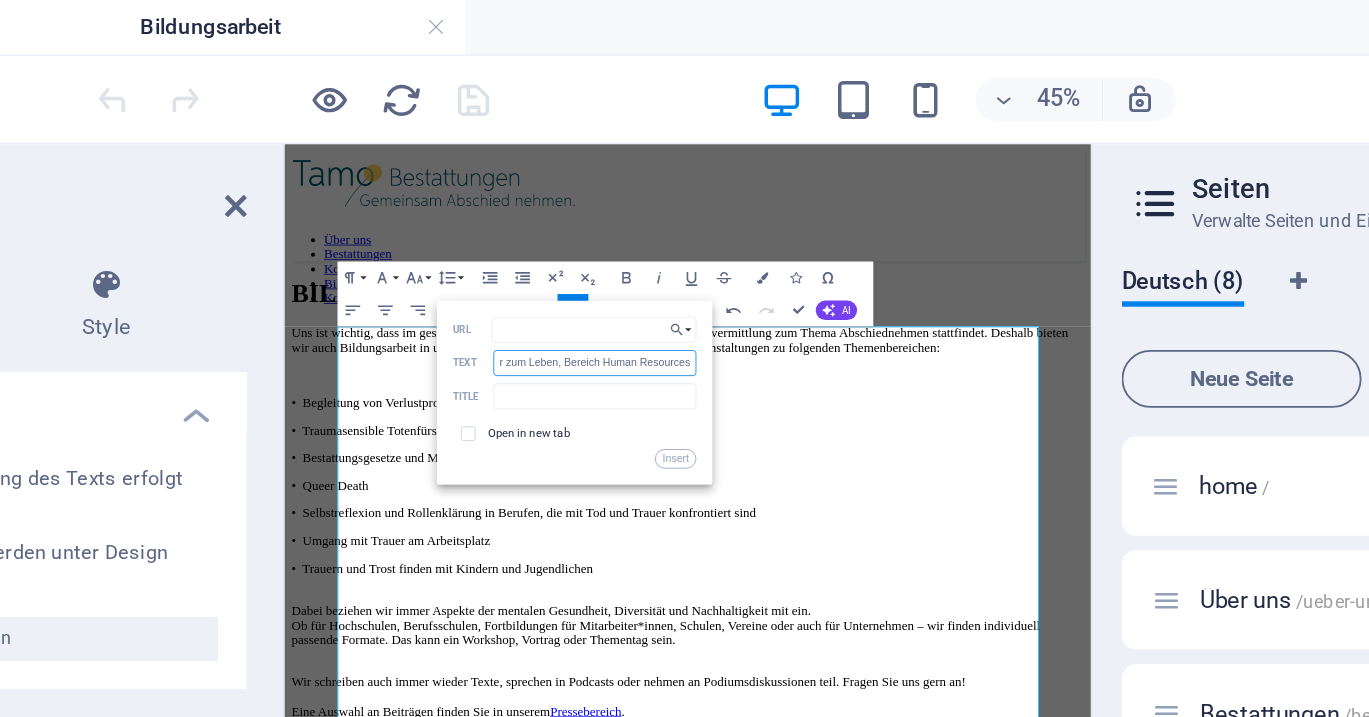 type on "miteinander (Betriebliche Gesundheitsförderung, Diversität, Wiedereingliederung), Häuser zum Leben, Bereich Human Resources" 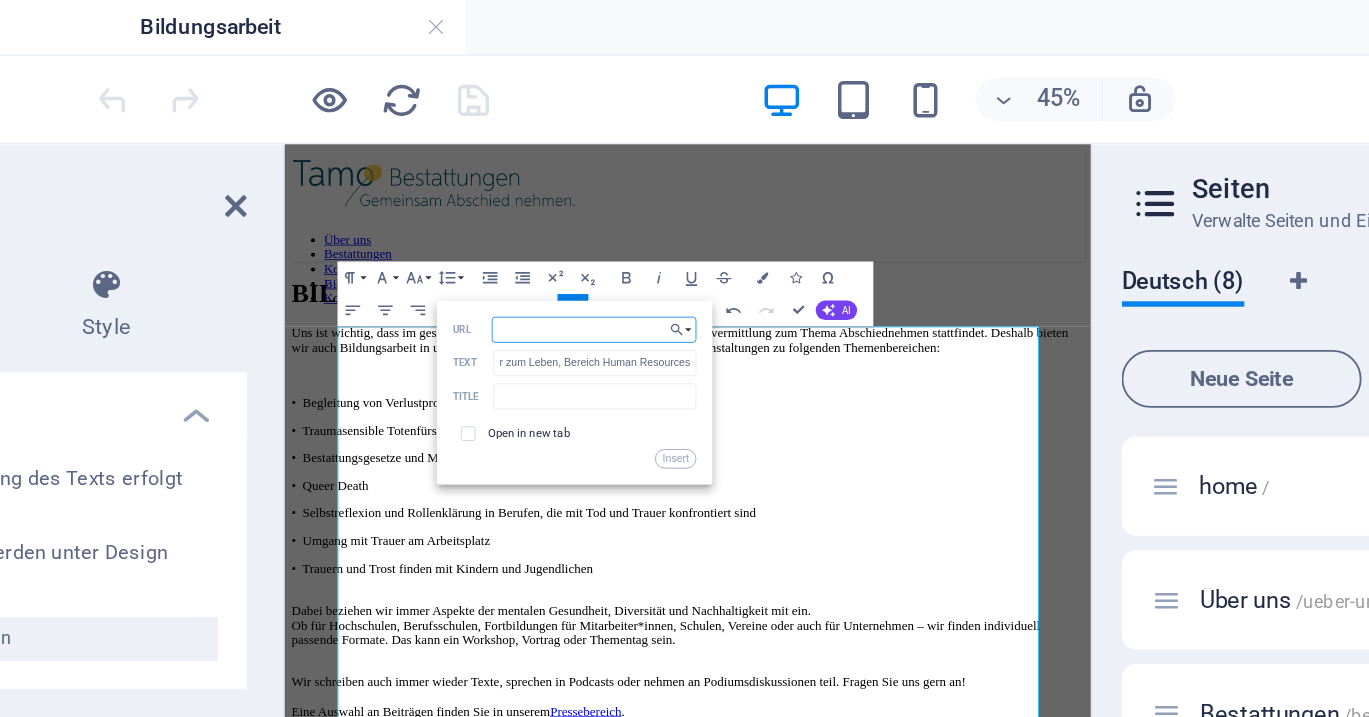 click on "URL" at bounding box center [603, 183] 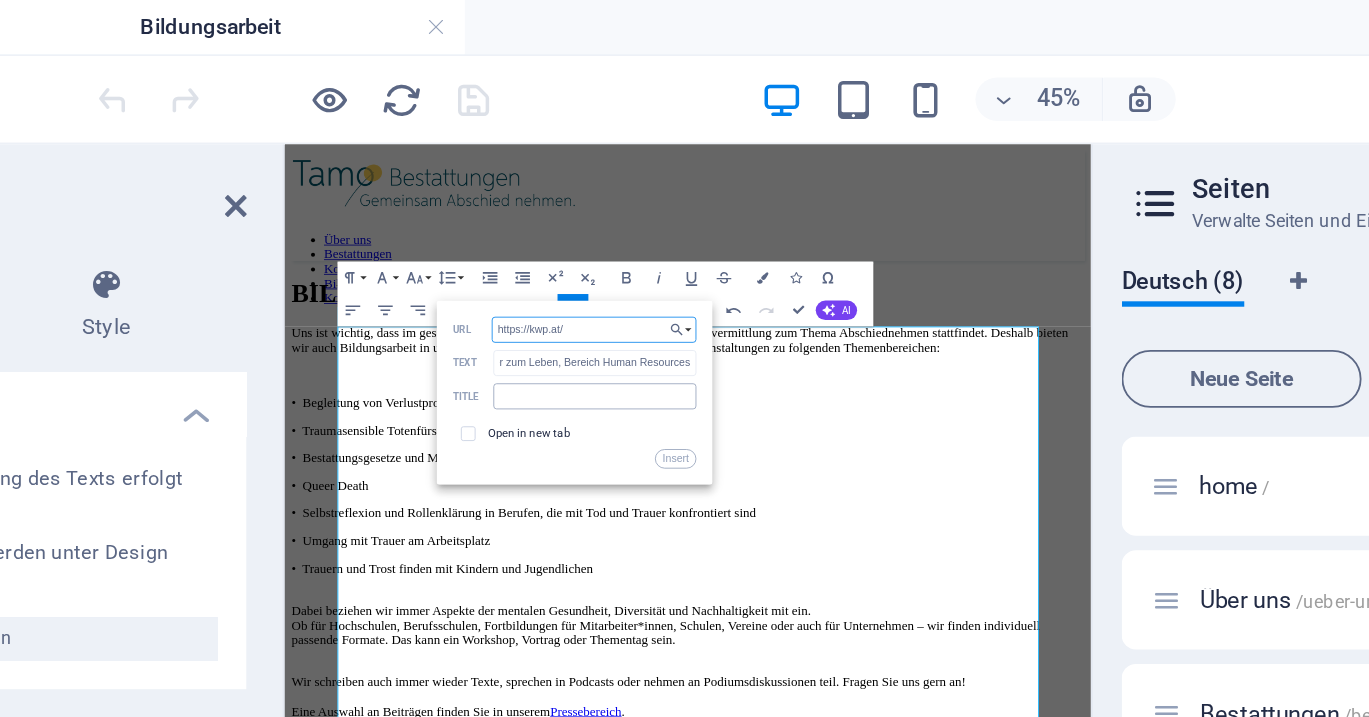 type on "https://kwp.at/" 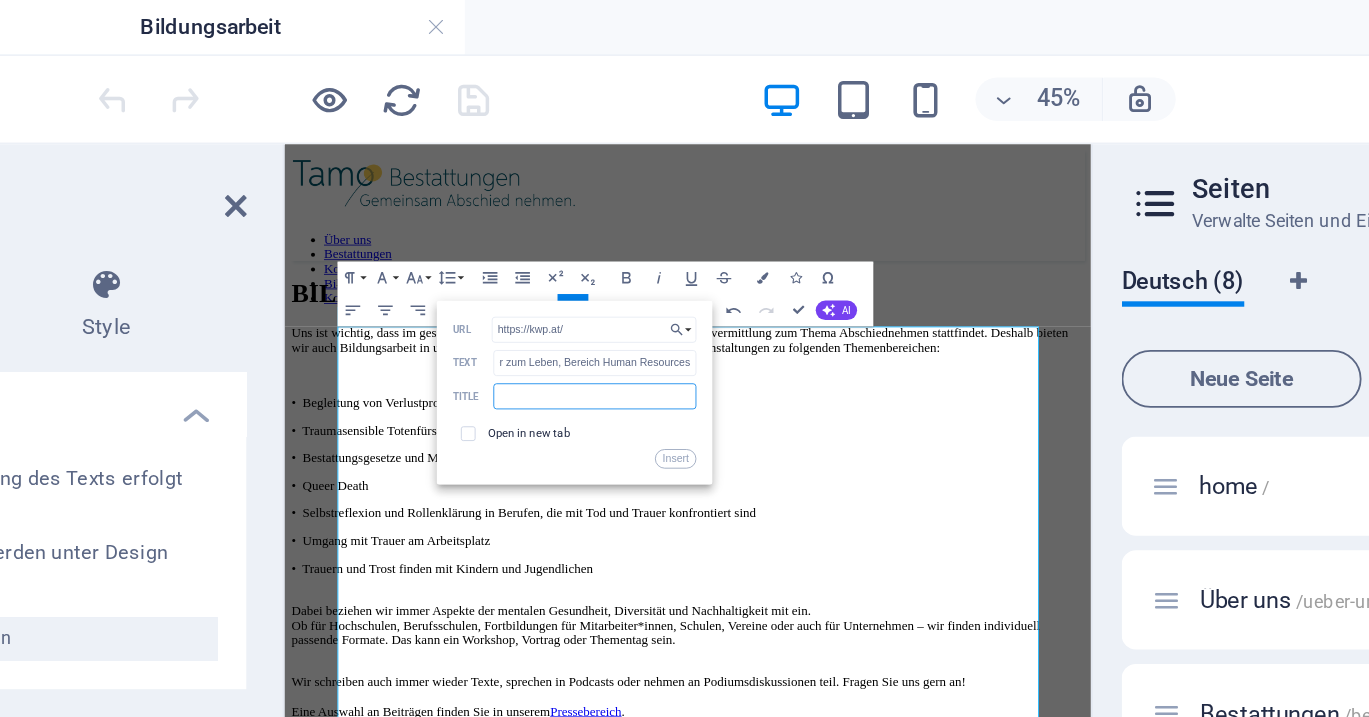 click at bounding box center (603, 220) 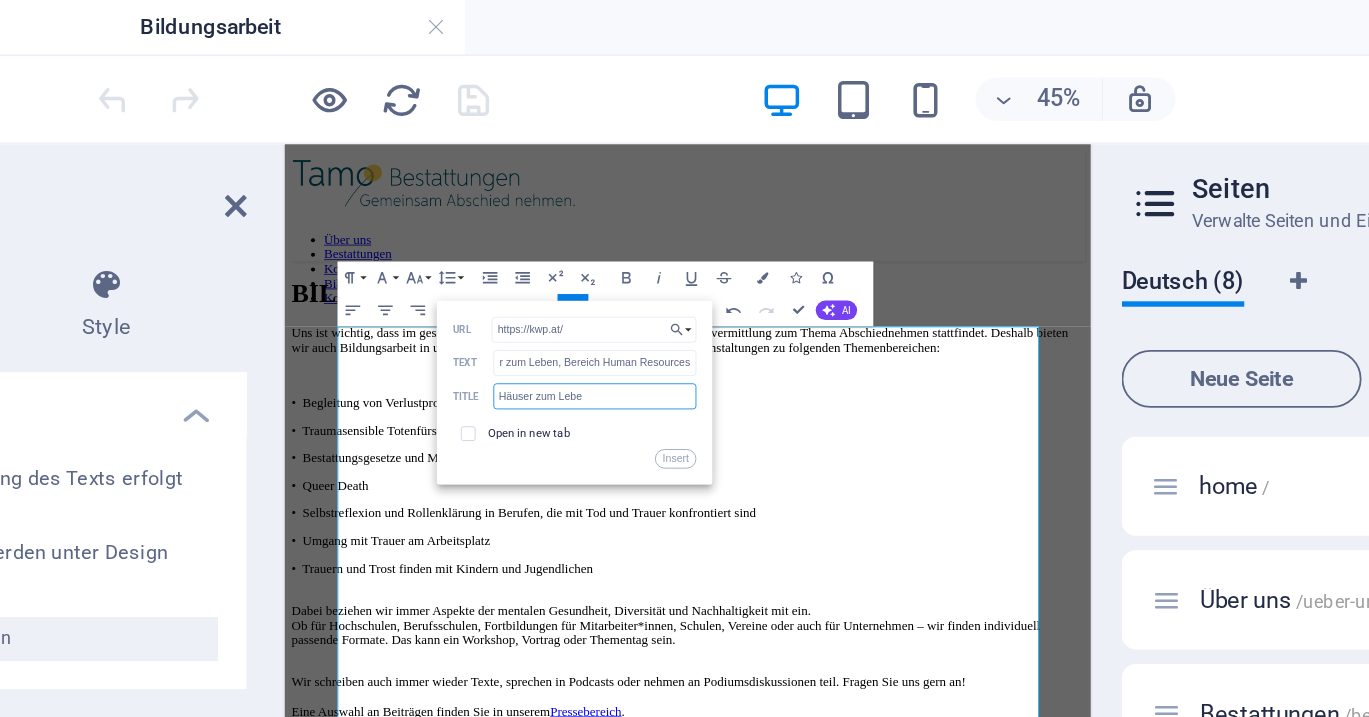 type on "Häuser zum Leben" 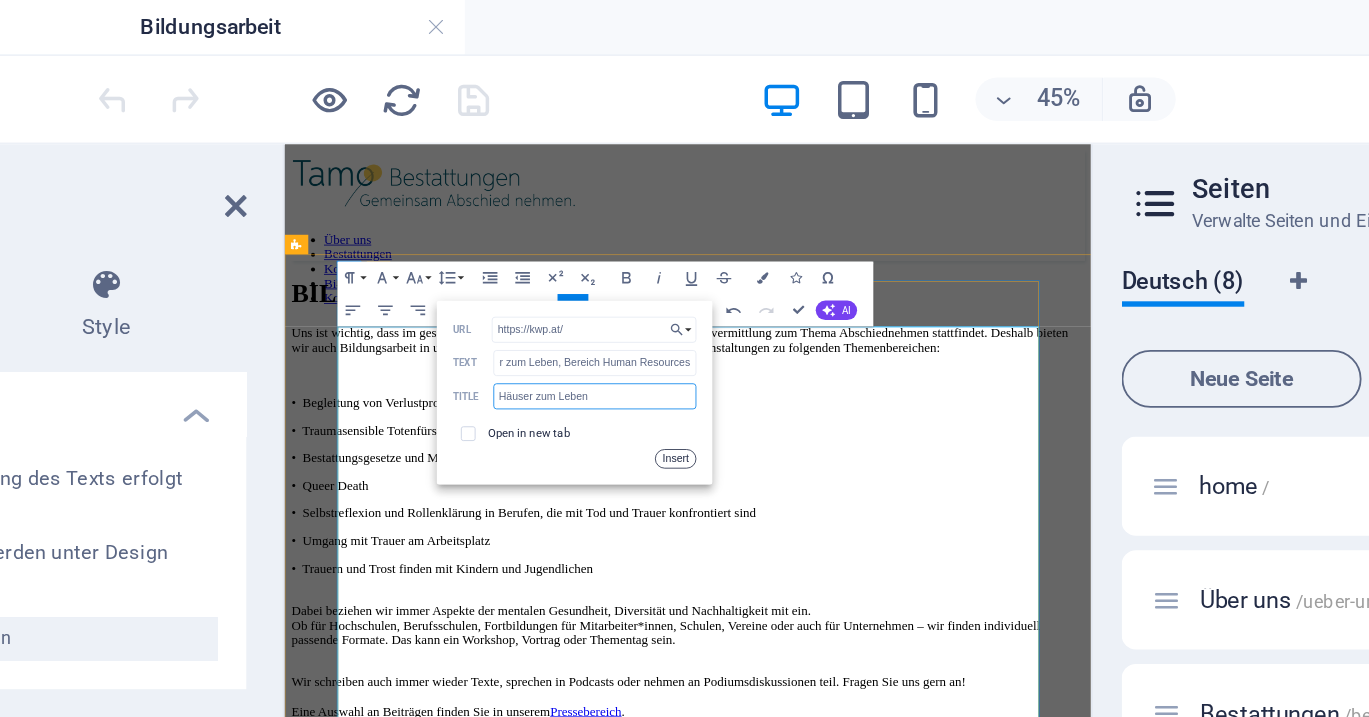 scroll, scrollTop: 11371, scrollLeft: 14, axis: both 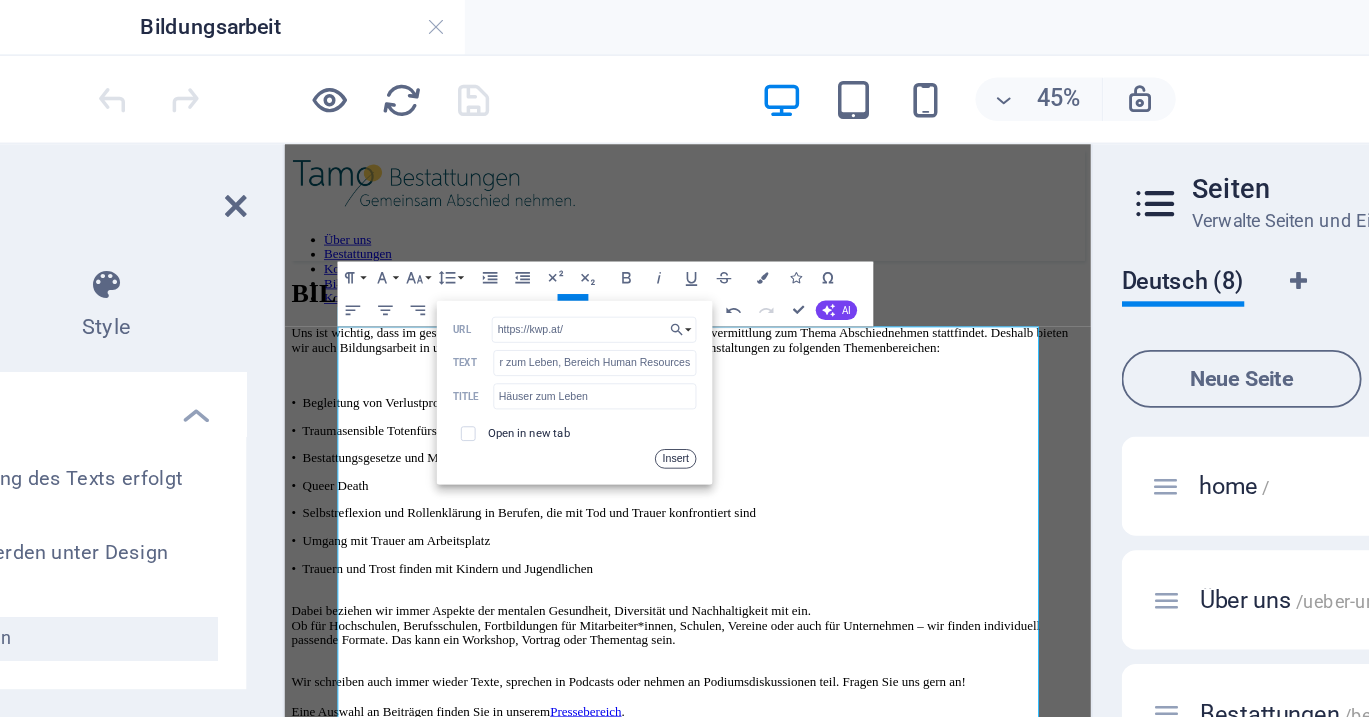 click on "Insert" at bounding box center [648, 254] 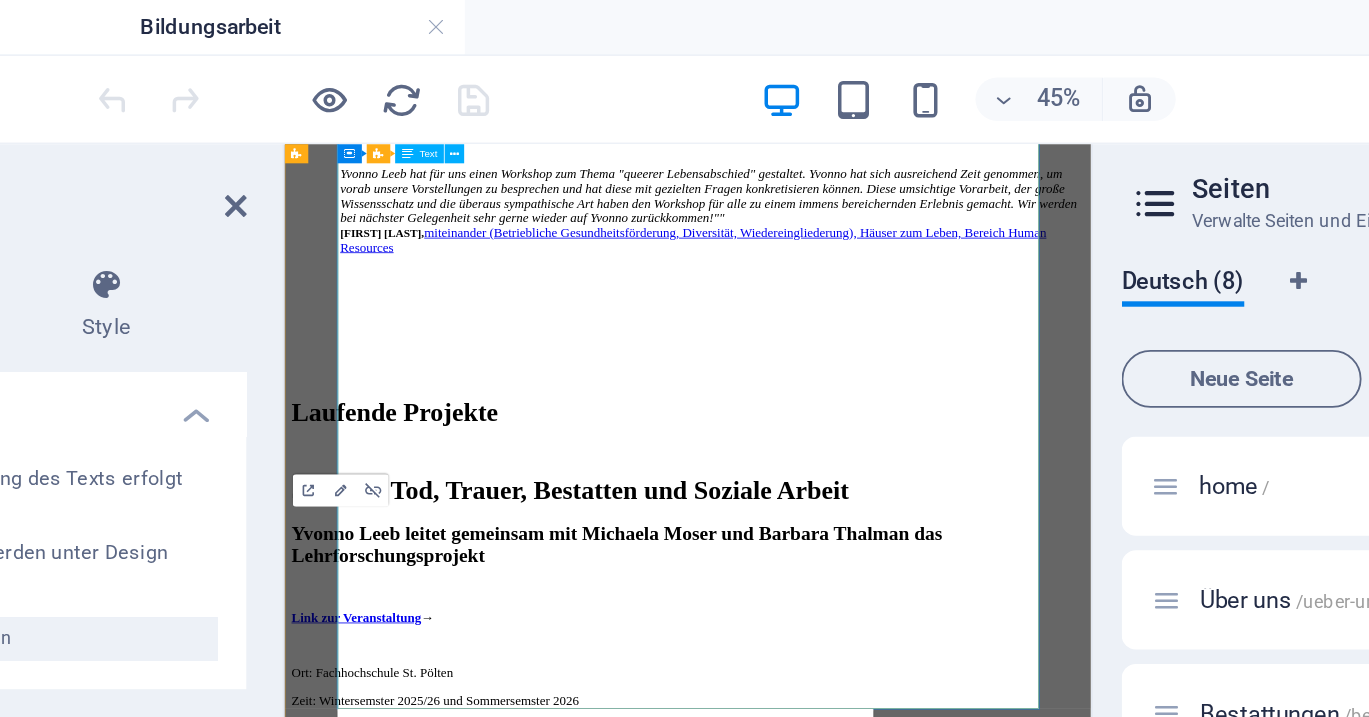 scroll, scrollTop: 892, scrollLeft: 0, axis: vertical 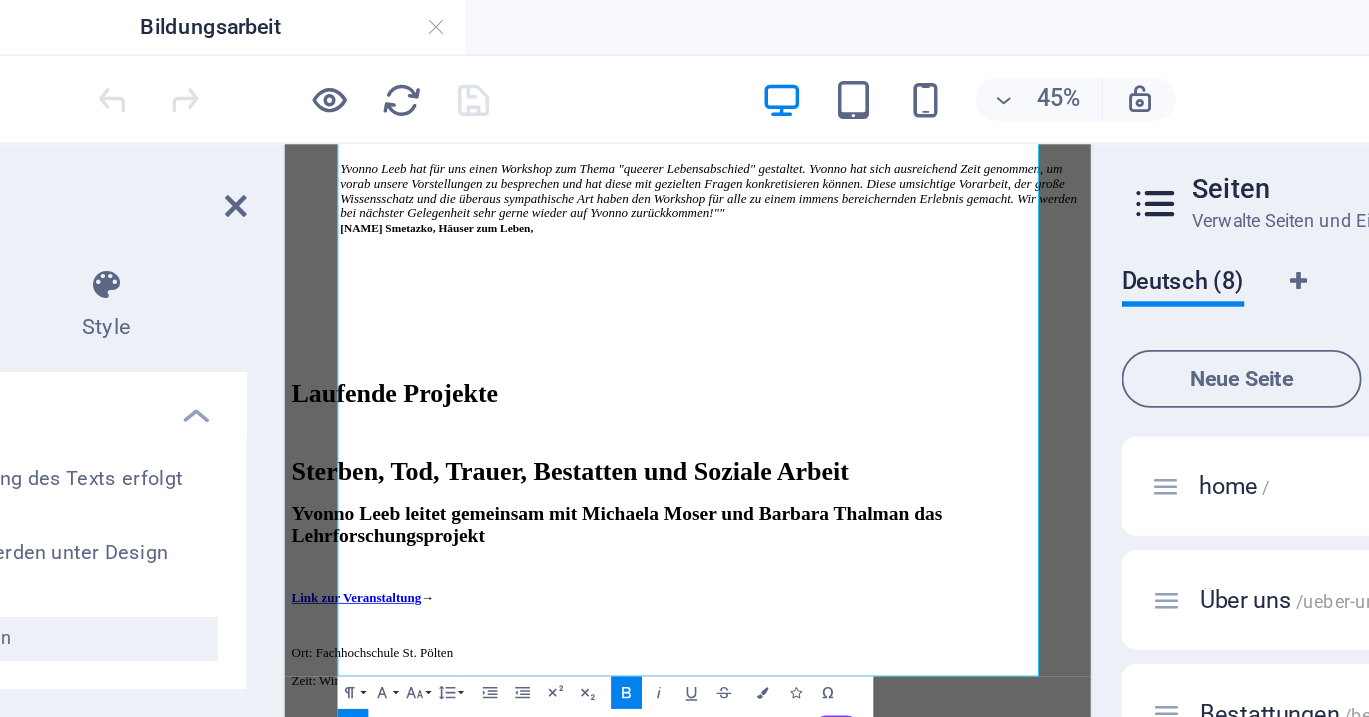 click 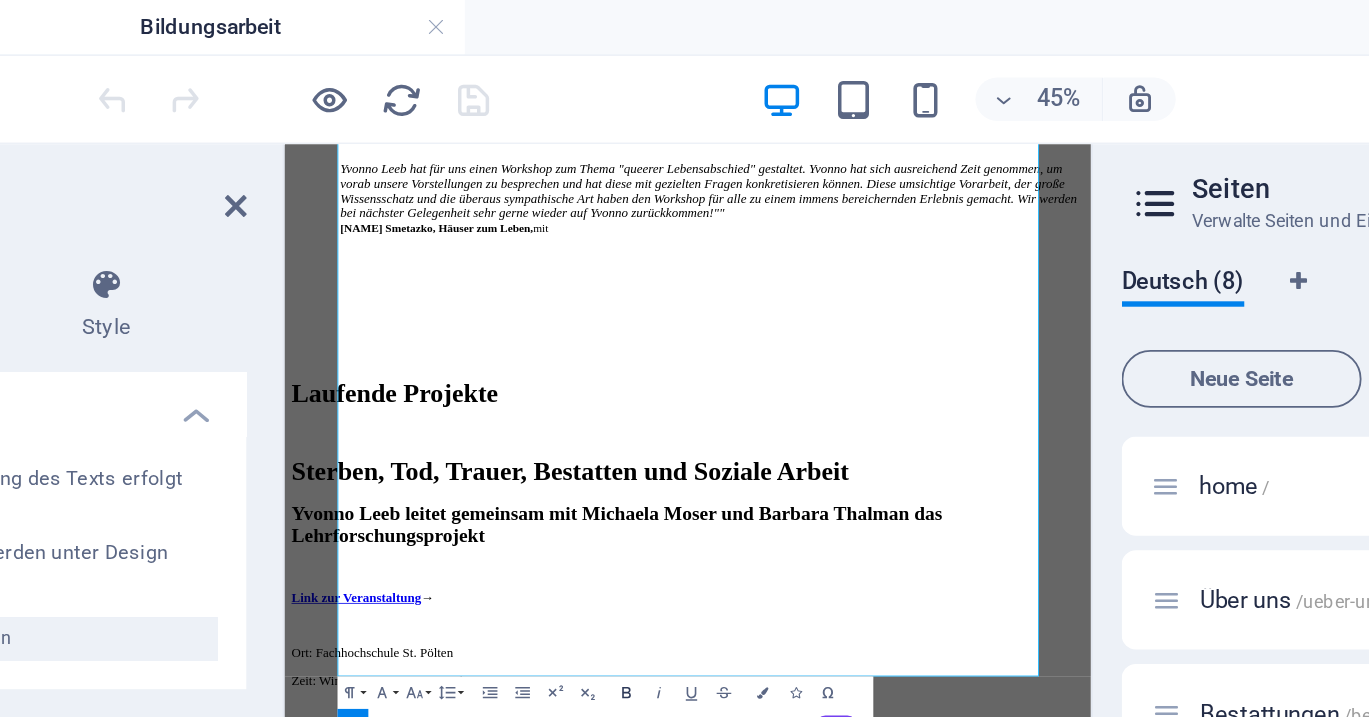 click 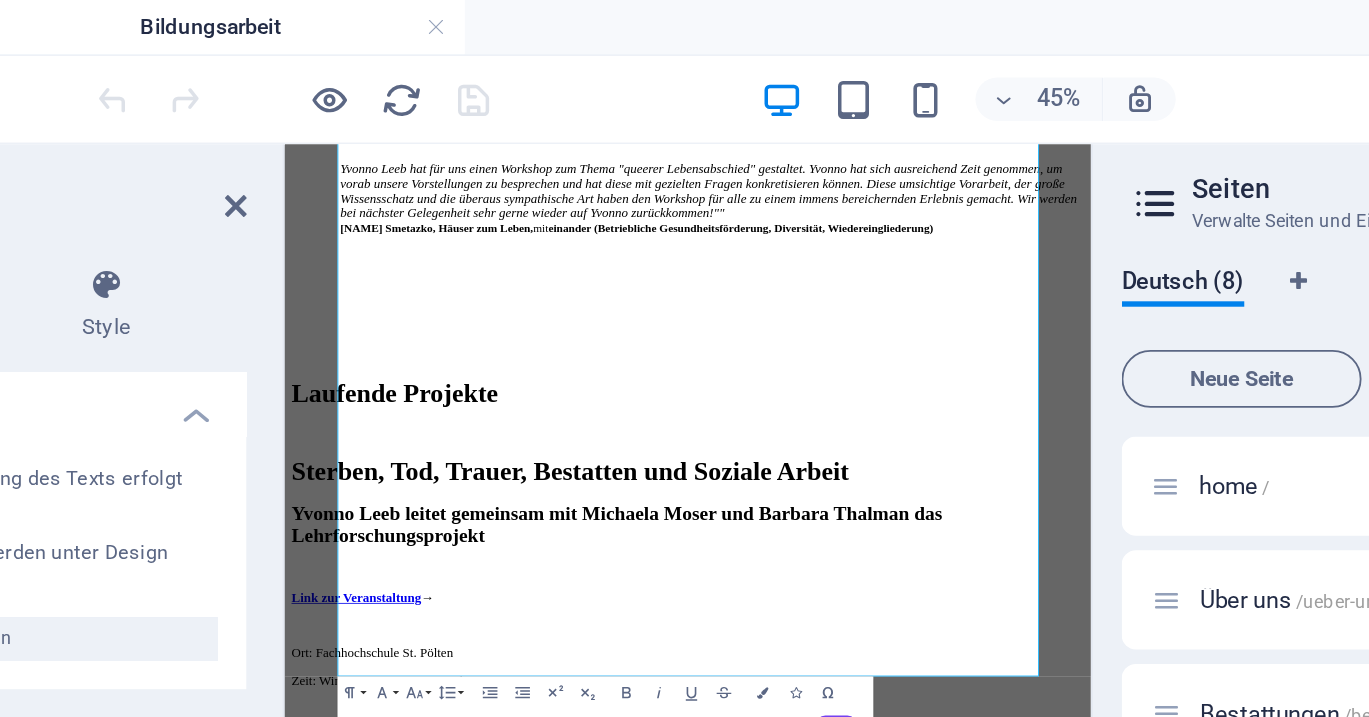 scroll, scrollTop: 11371, scrollLeft: 14, axis: both 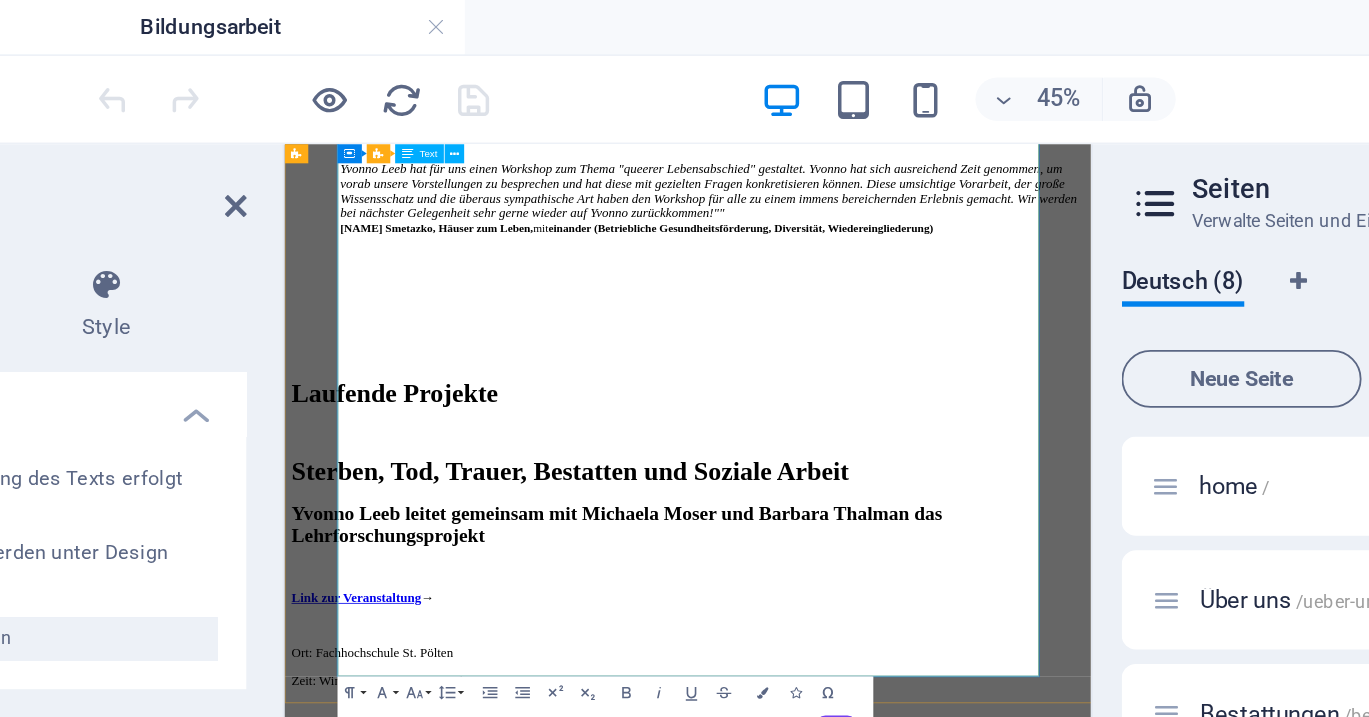 click on "mit einander (Betriebliche Gesundheitsförderung, Diversität, Wiedereingliederung)" at bounding box center [836, 247] 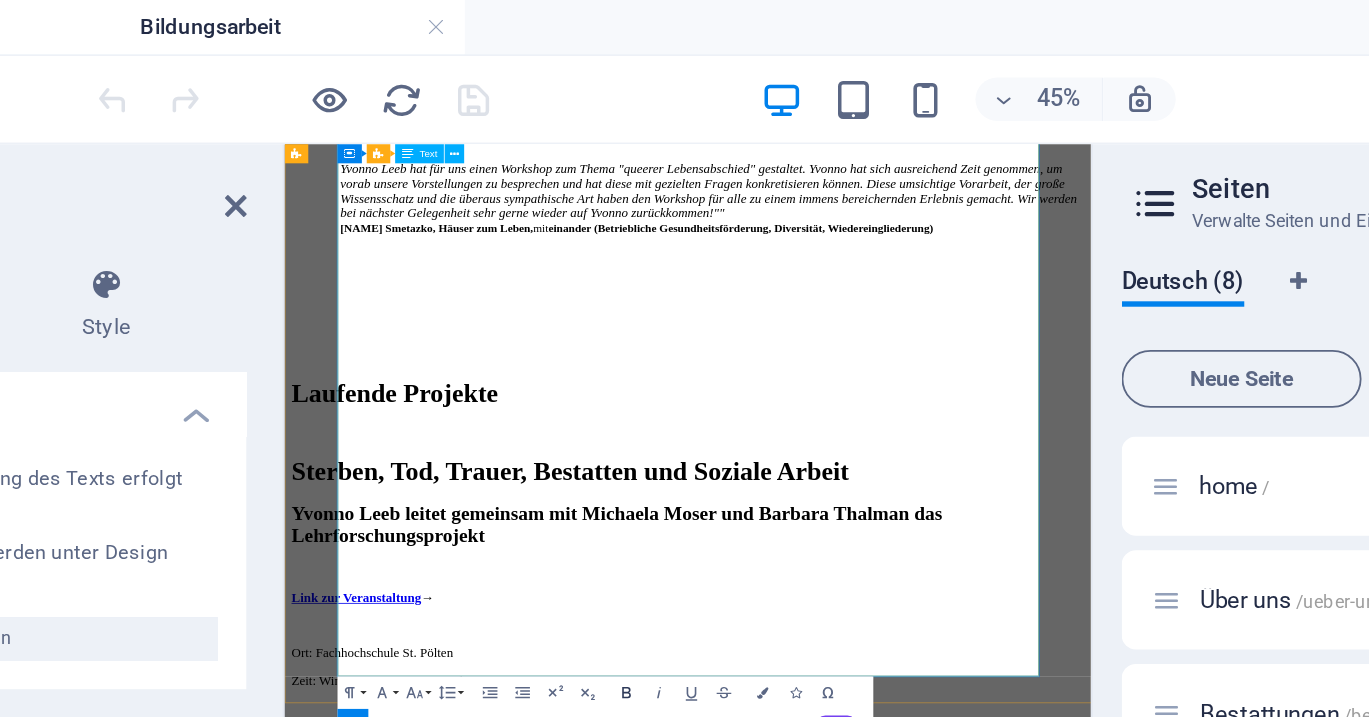 scroll, scrollTop: 11371, scrollLeft: 14, axis: both 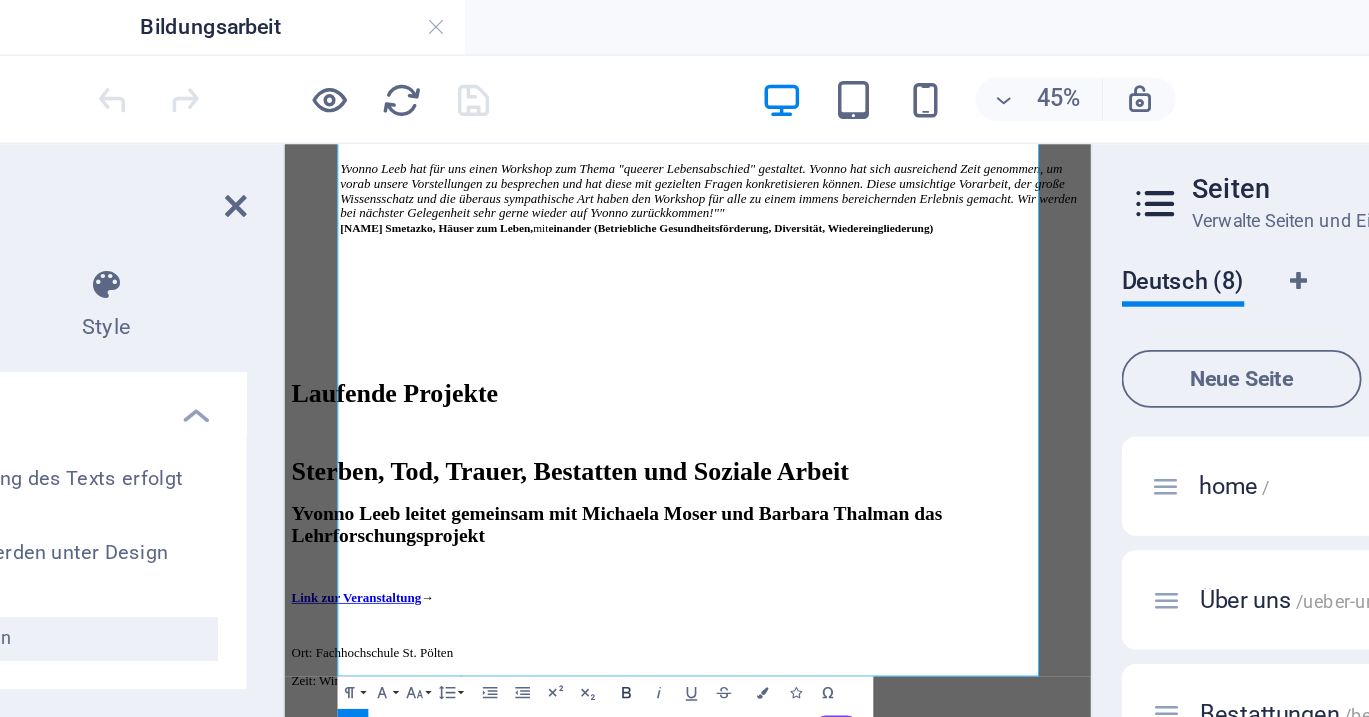 click 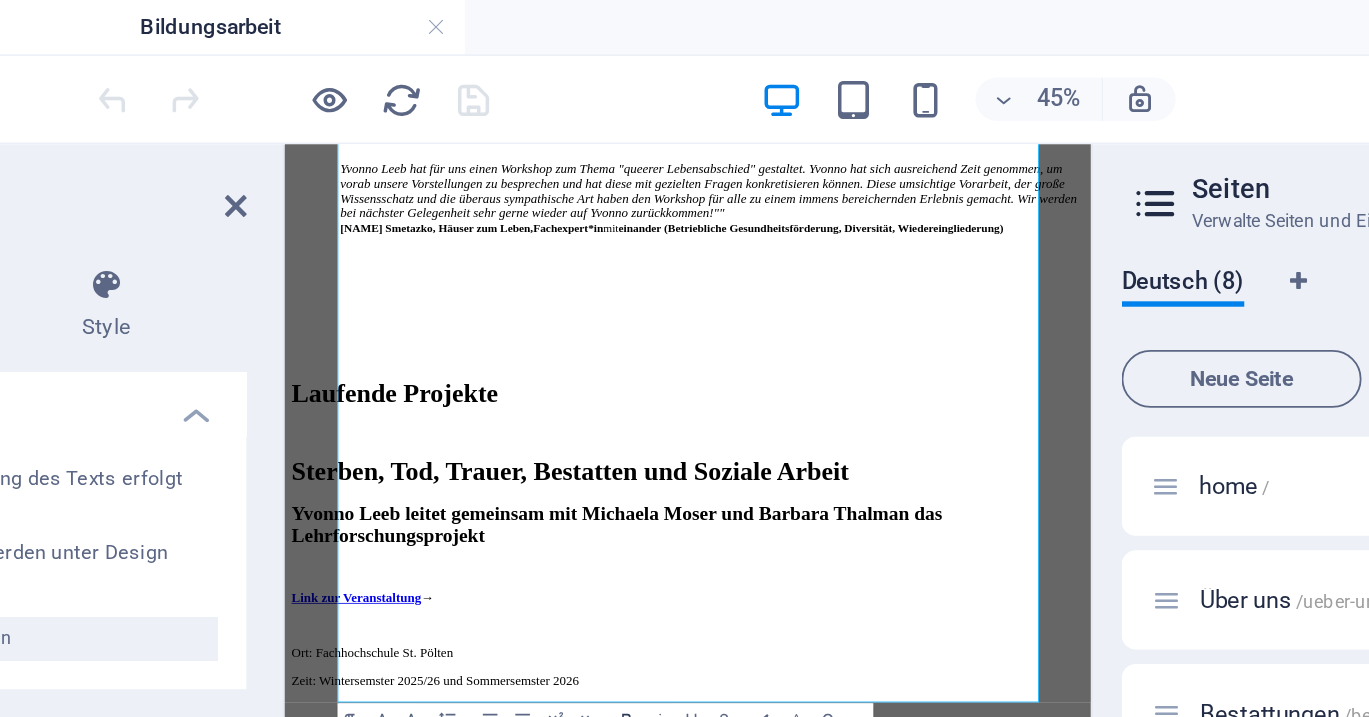 scroll, scrollTop: 11371, scrollLeft: 14, axis: both 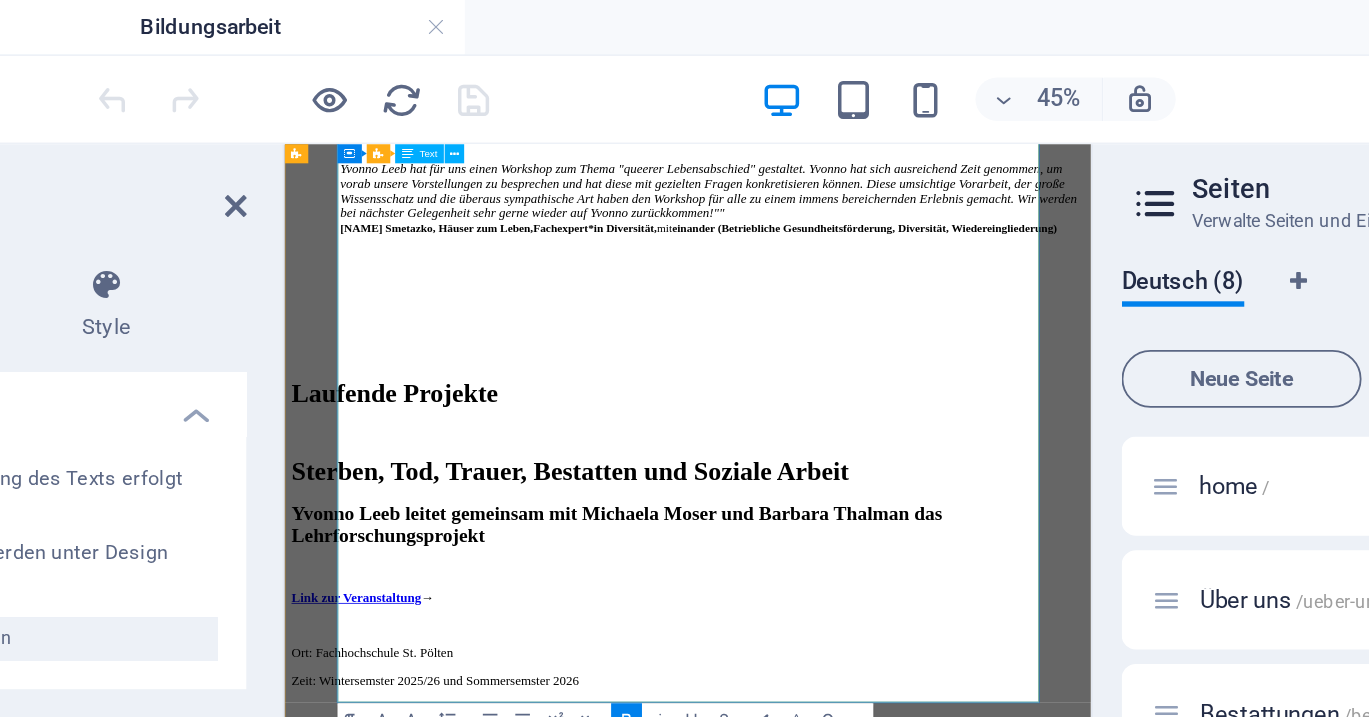 drag, startPoint x: 548, startPoint y: 687, endPoint x: 670, endPoint y: 687, distance: 122 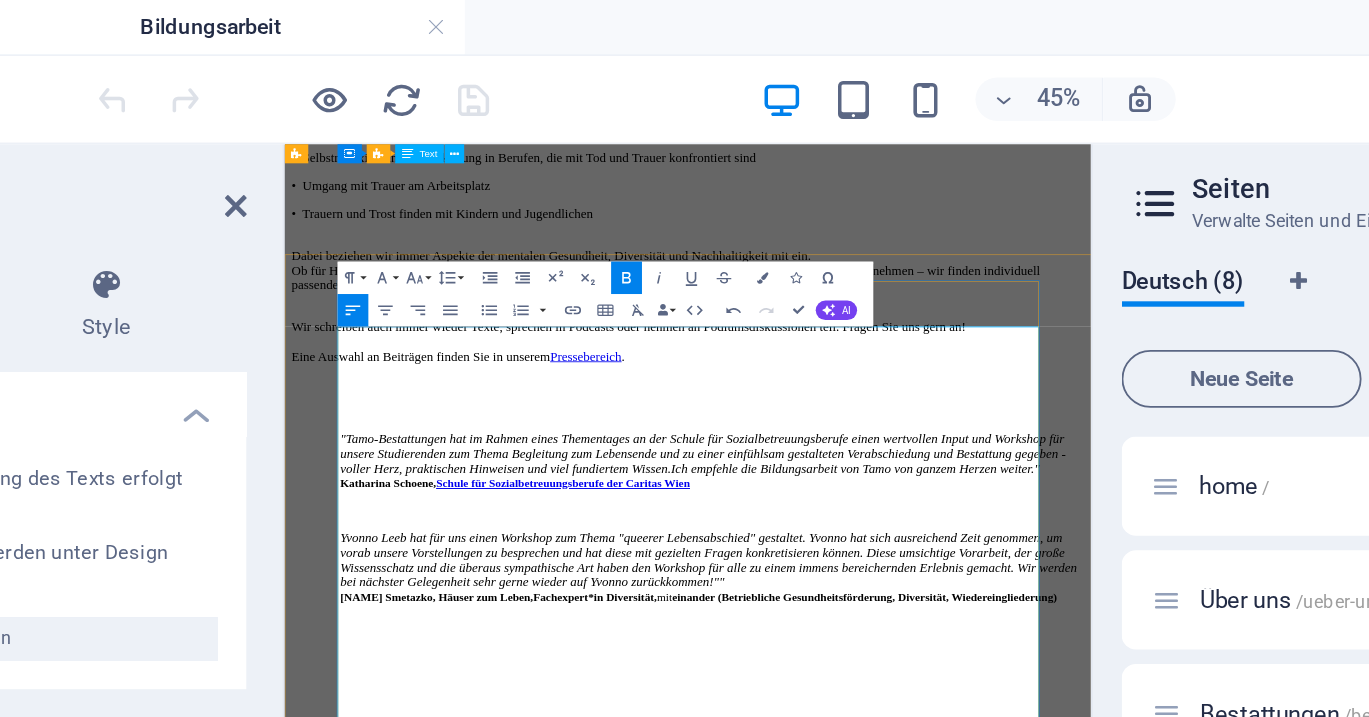scroll, scrollTop: 0, scrollLeft: 0, axis: both 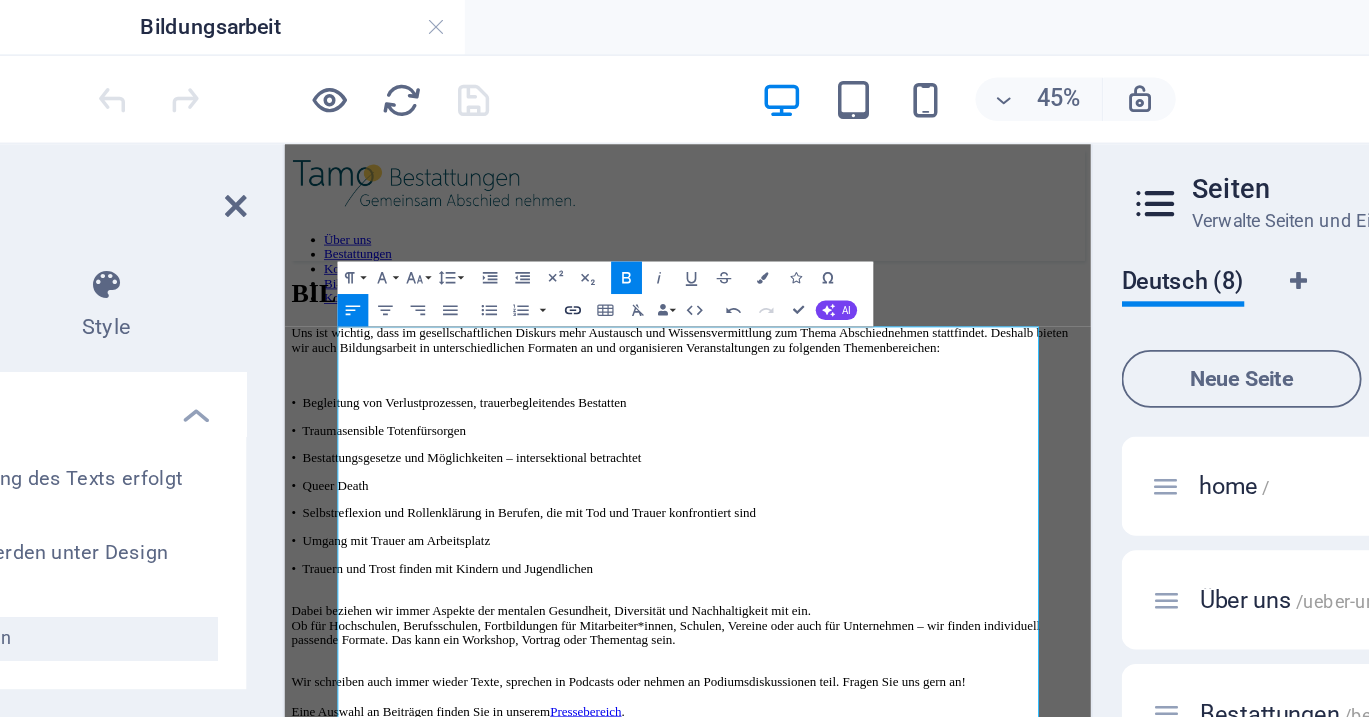 type 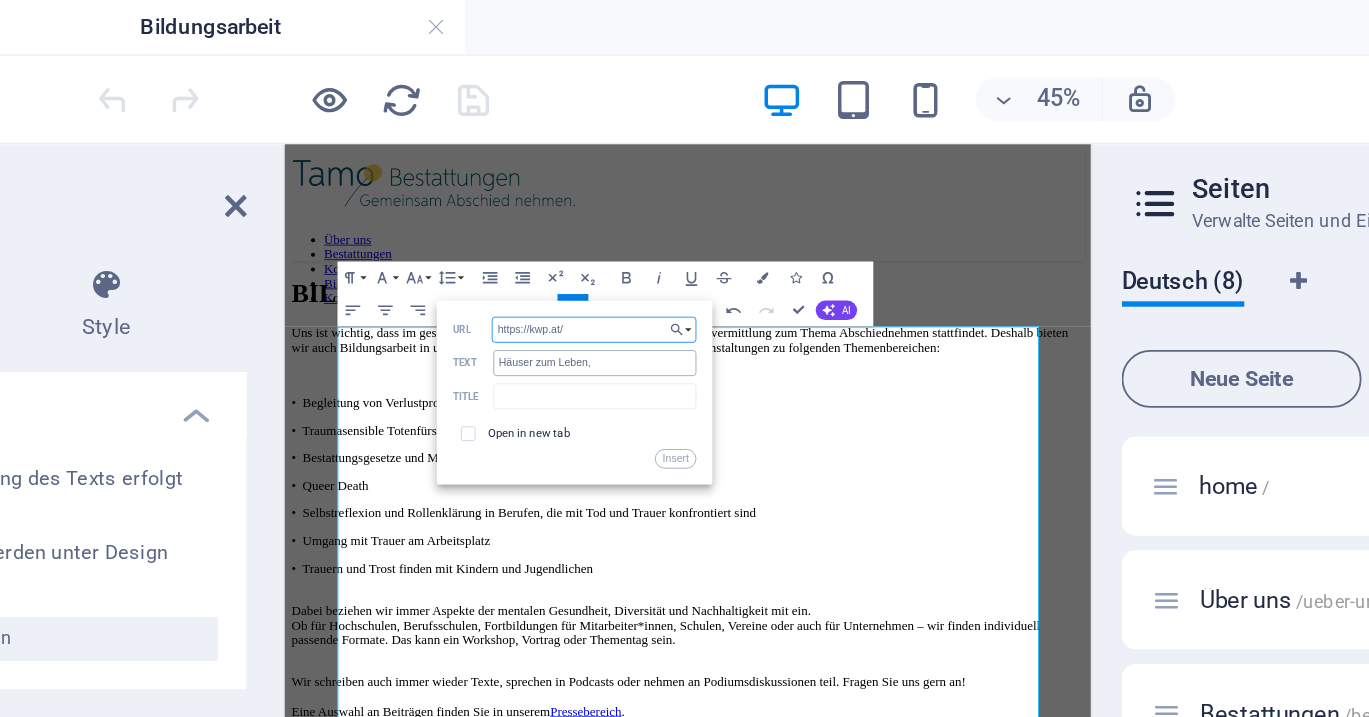 type on "https://kwp.at/" 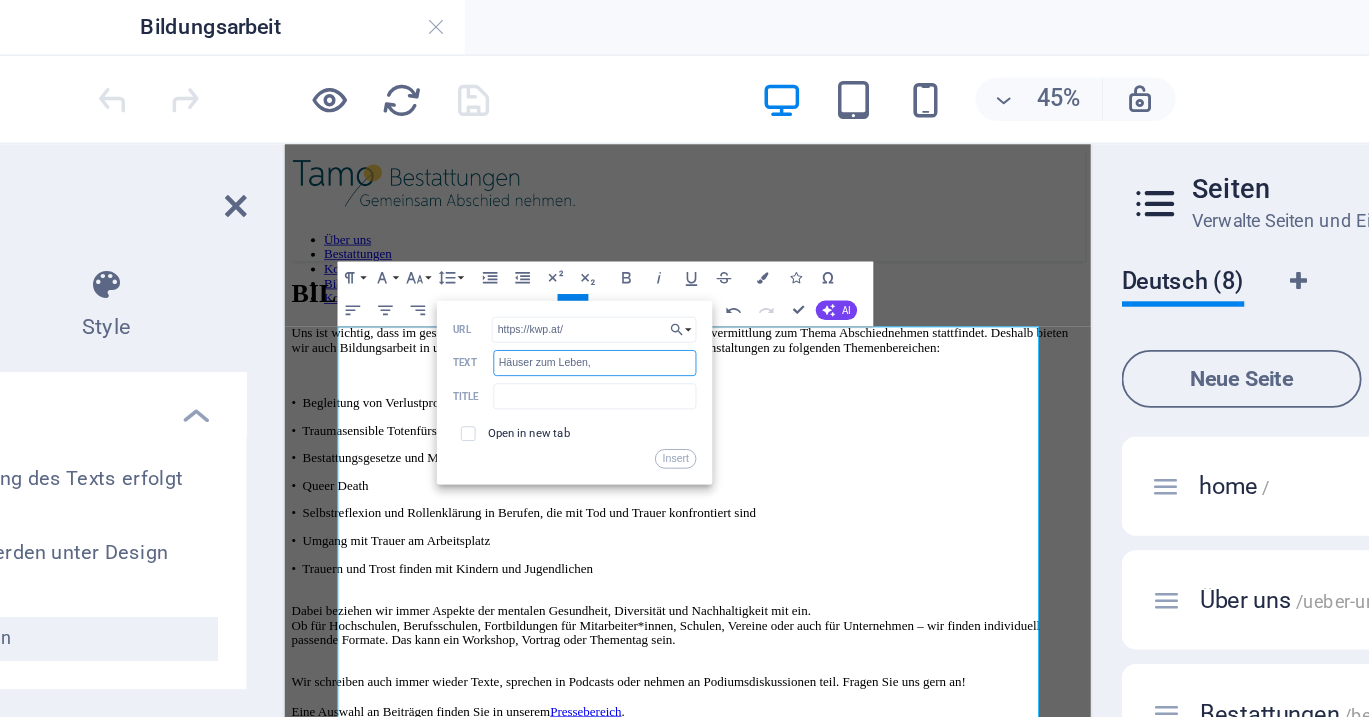 click on "Häuser zum Leben," at bounding box center (603, 201) 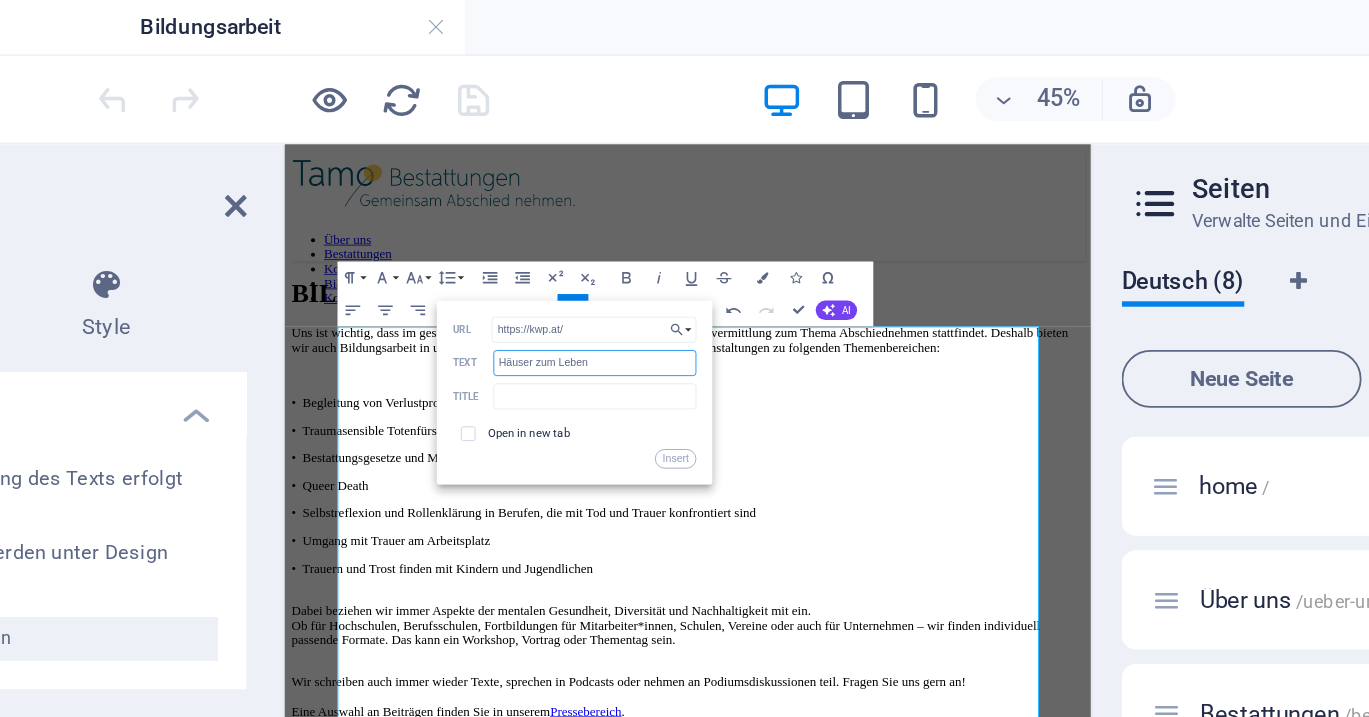 type on "Häuser zum Leben" 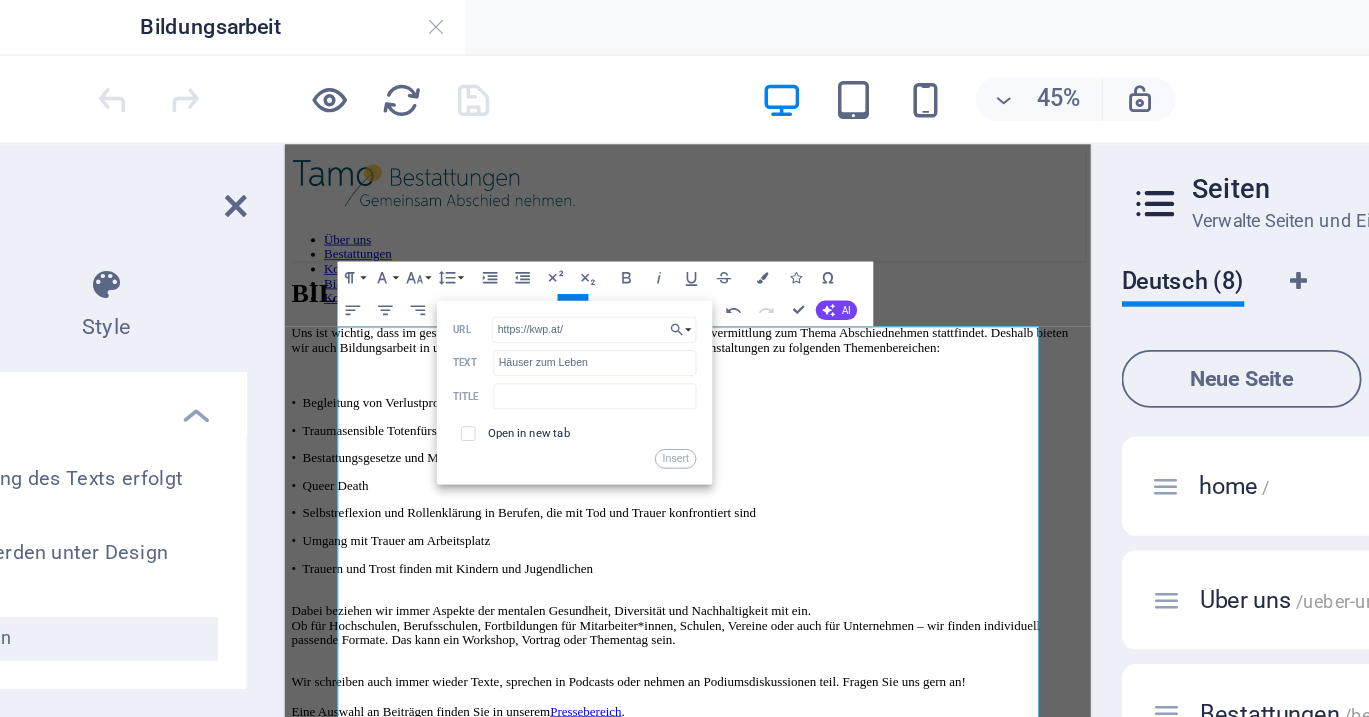 click at bounding box center [534, 240] 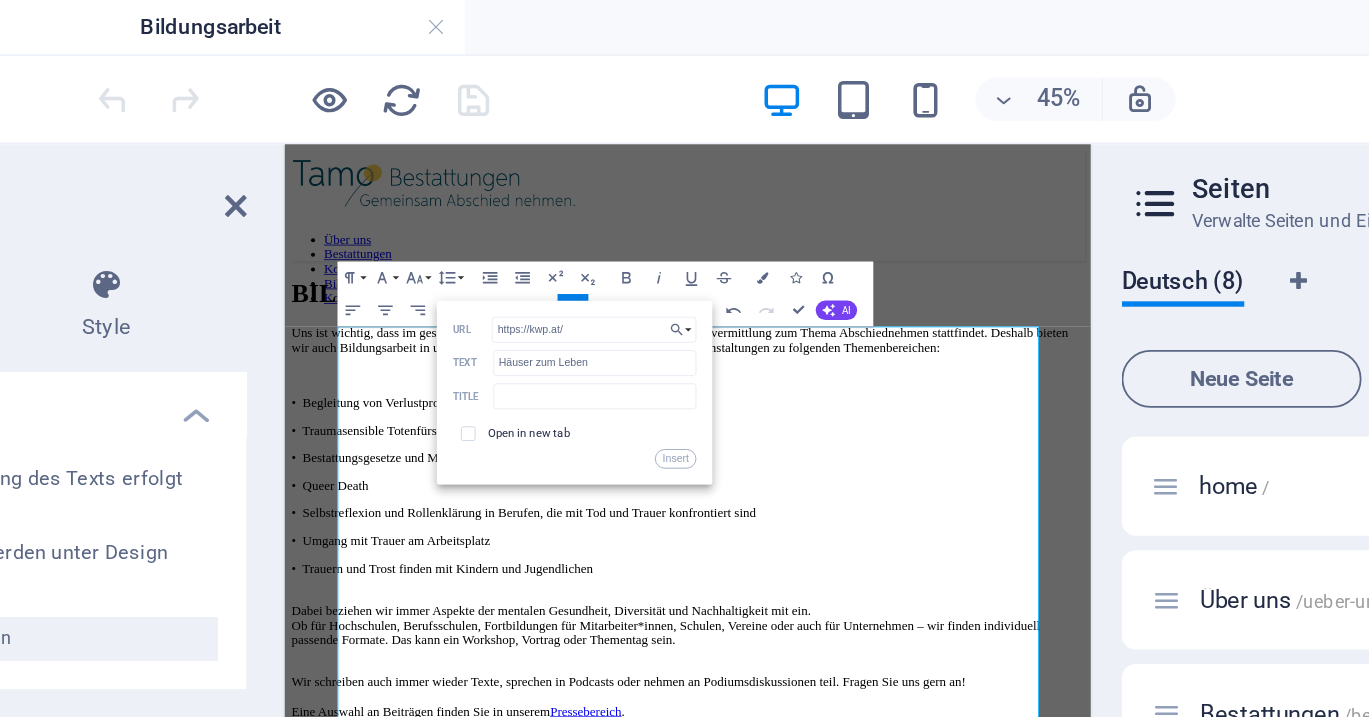 click at bounding box center (534, 240) 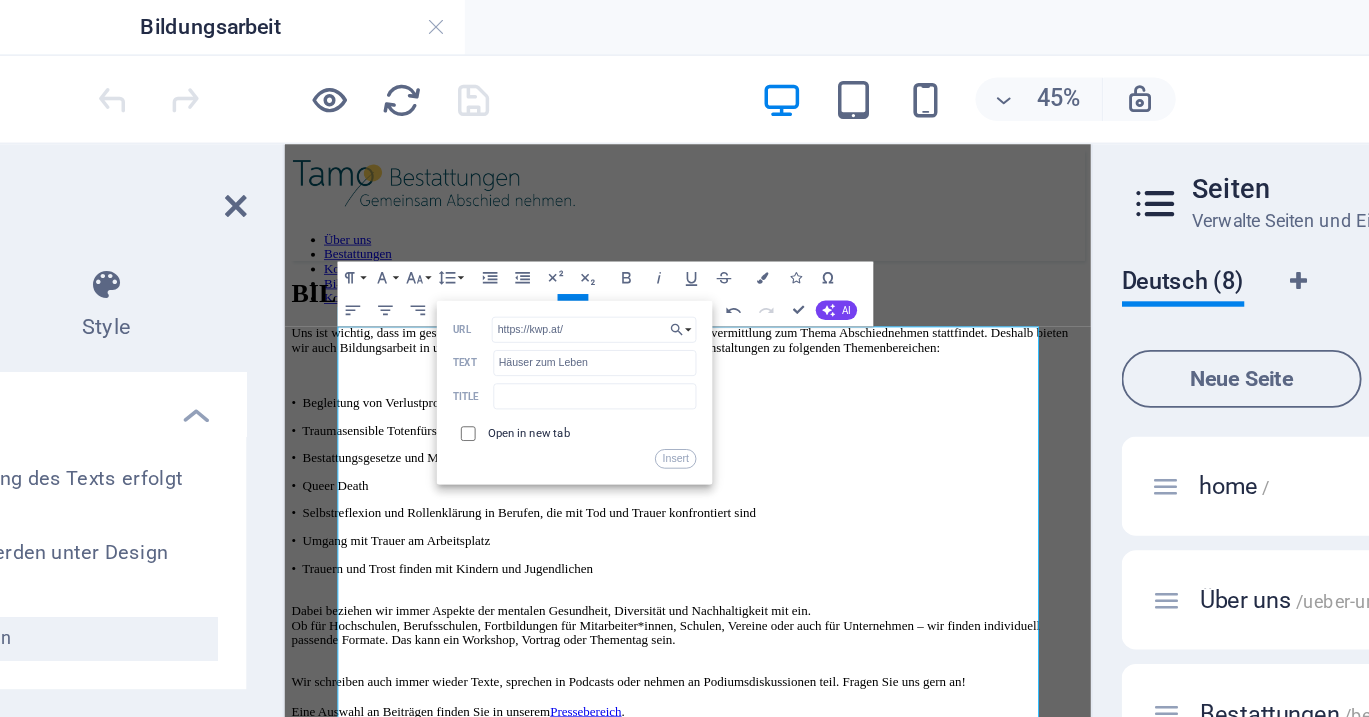 click at bounding box center (532, 239) 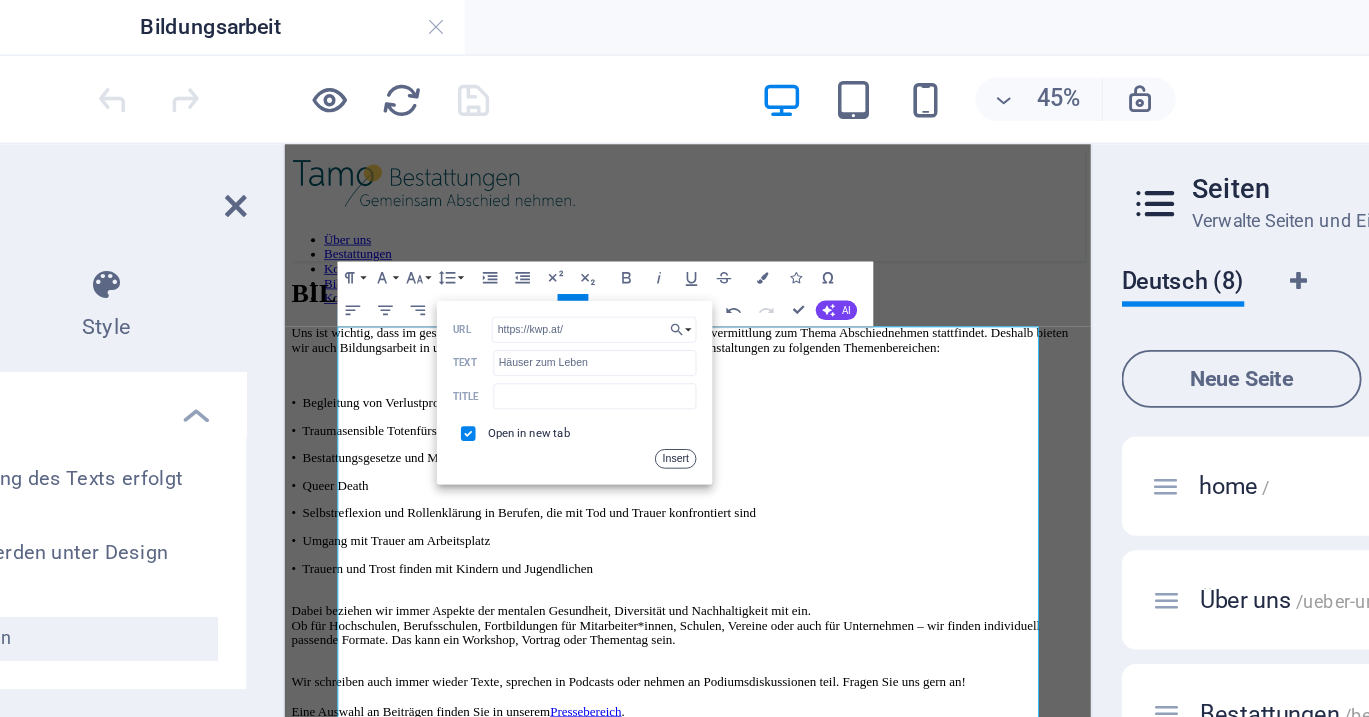 click on "Insert" at bounding box center [648, 254] 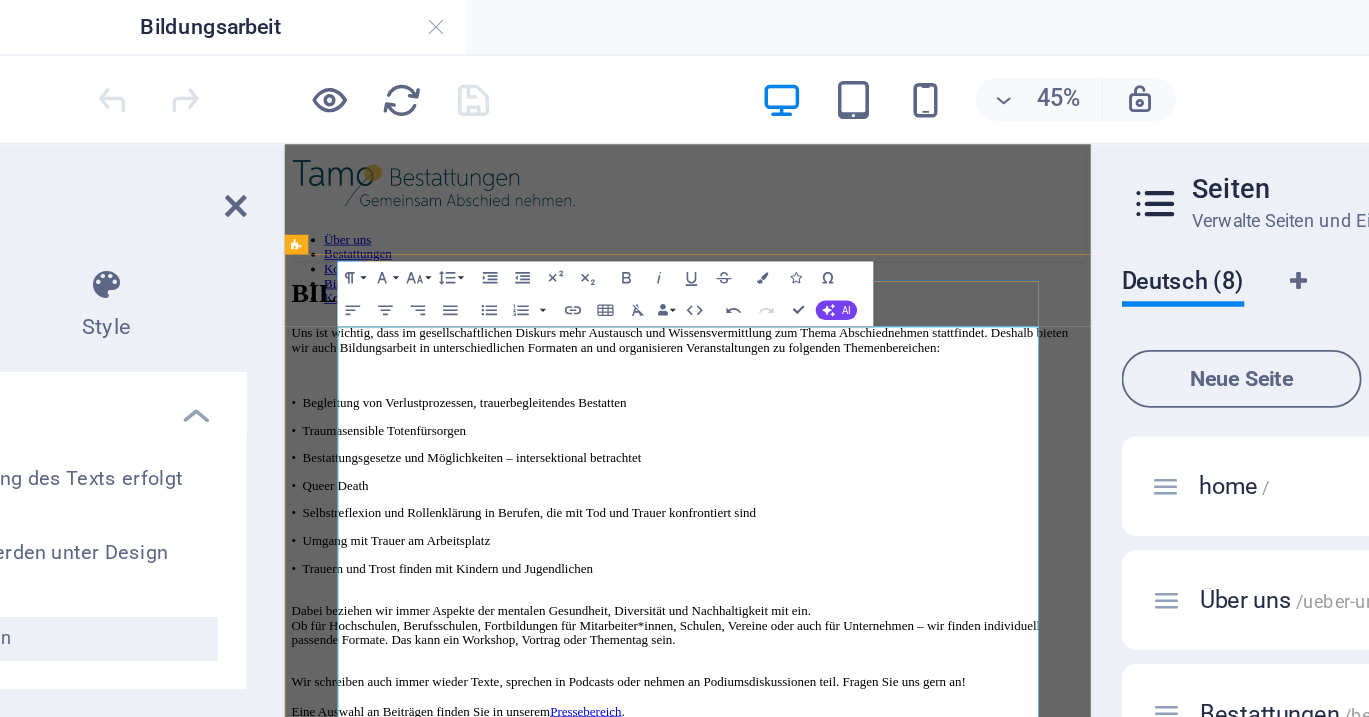 scroll, scrollTop: 11371, scrollLeft: 14, axis: both 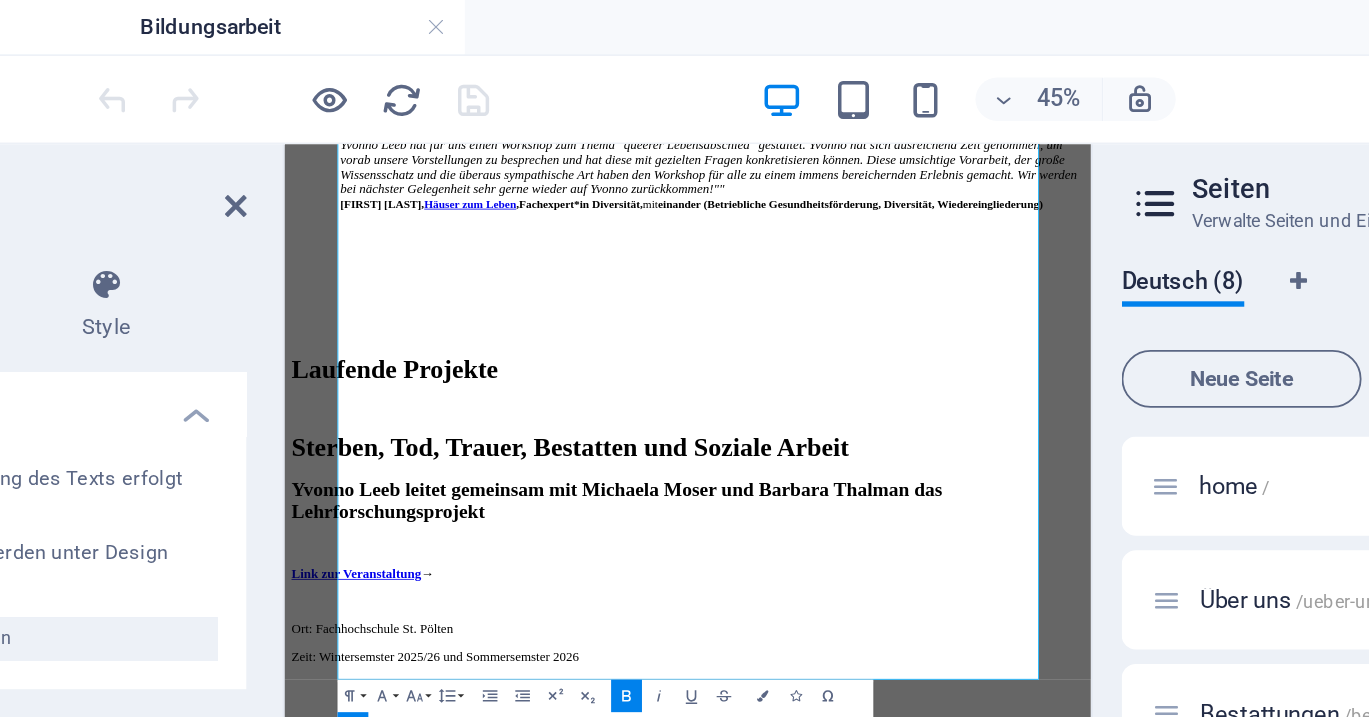 click at bounding box center [437, 55] 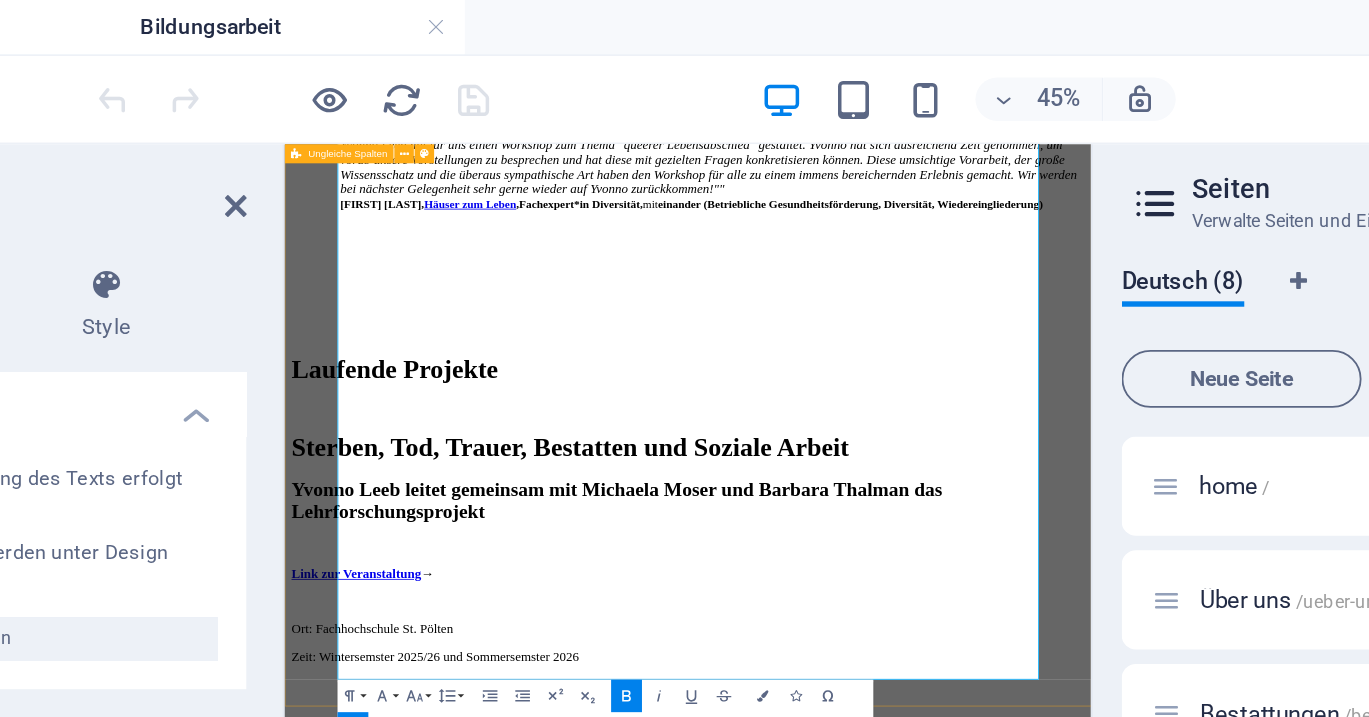 click on ". "" at bounding box center [780, -144] 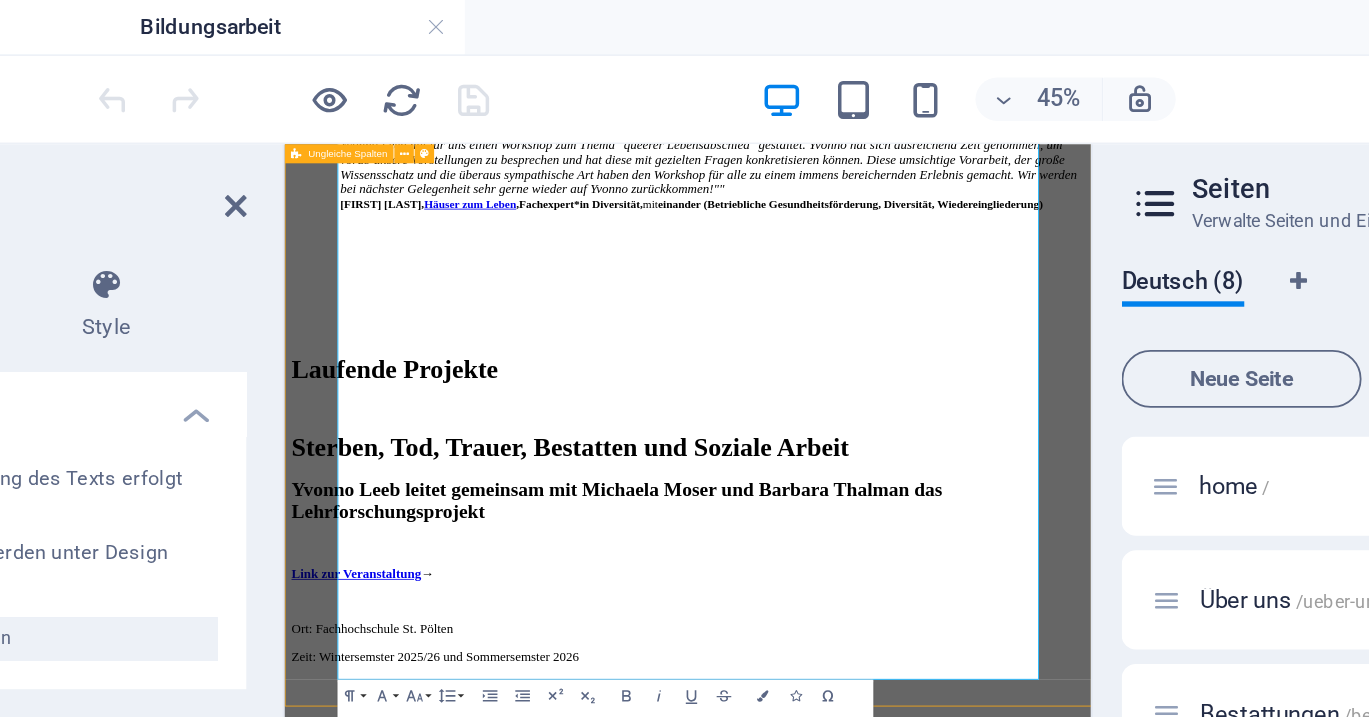 scroll, scrollTop: 11371, scrollLeft: 14, axis: both 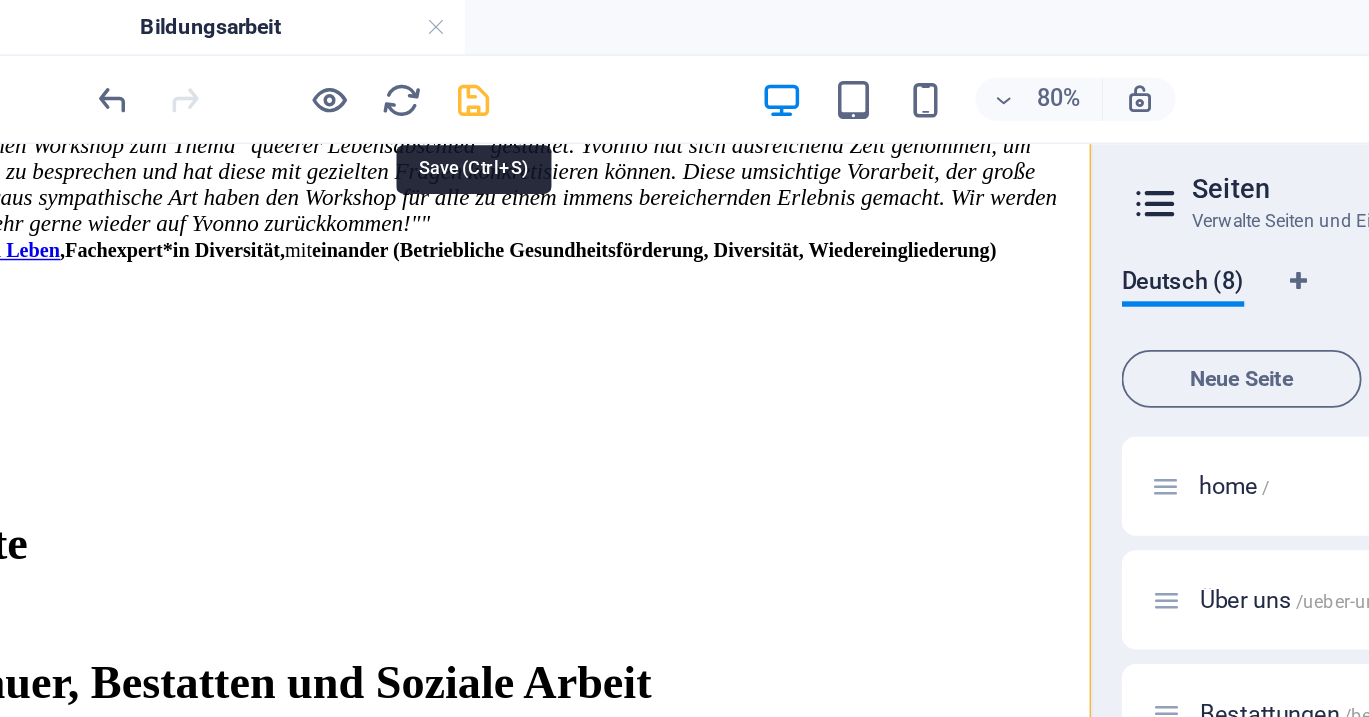 click at bounding box center [537, 55] 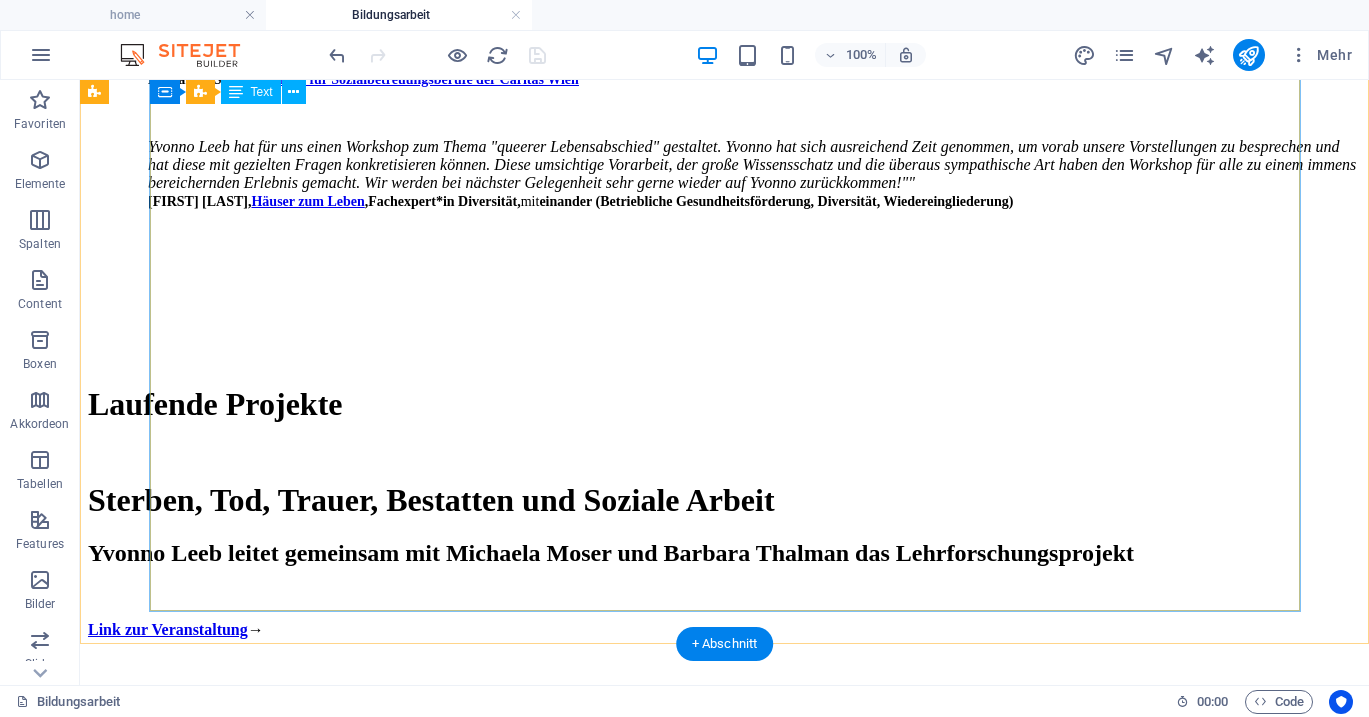 scroll, scrollTop: 852, scrollLeft: 0, axis: vertical 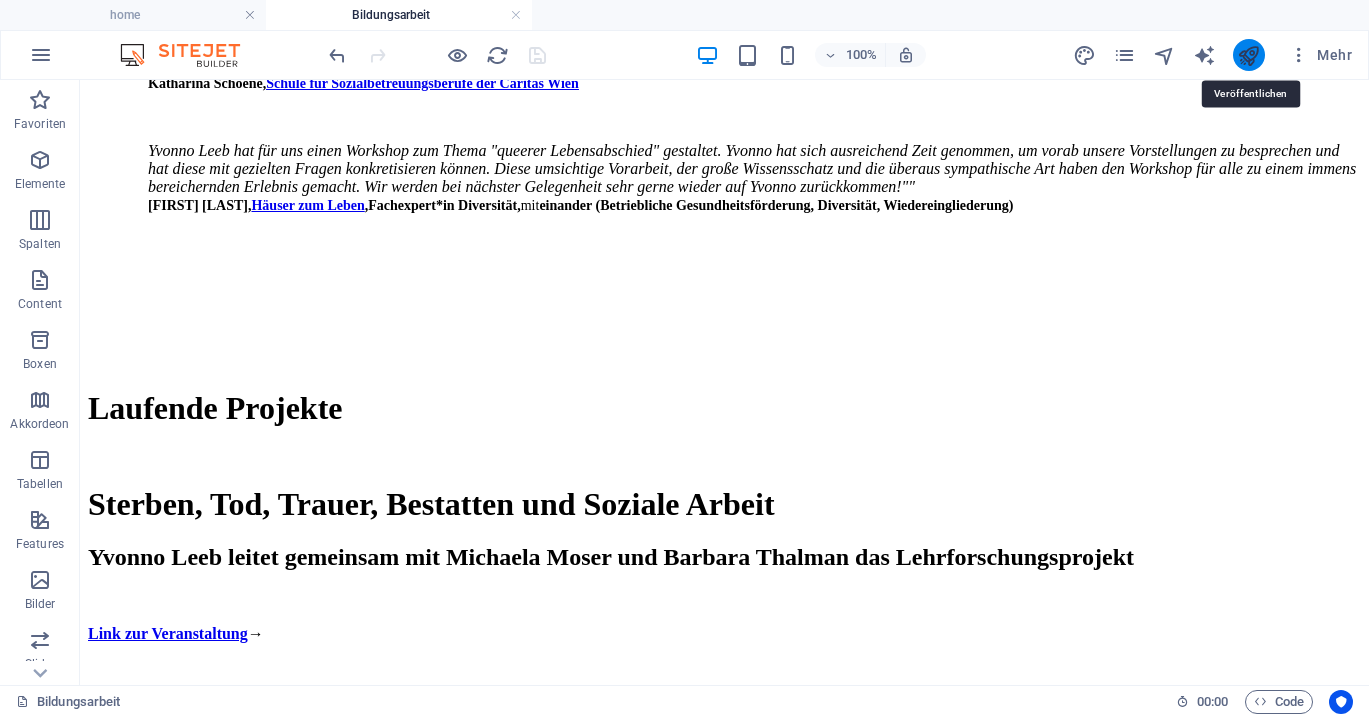 click at bounding box center [1248, 55] 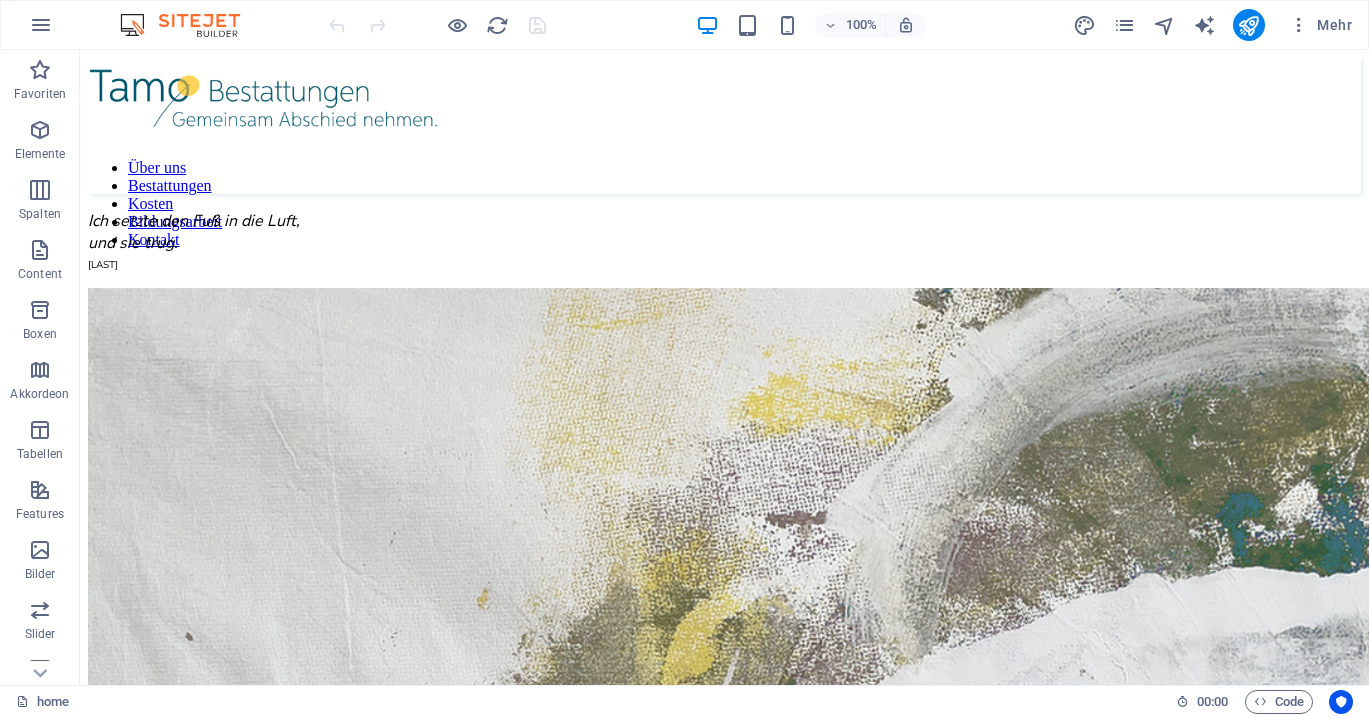 scroll, scrollTop: 0, scrollLeft: 0, axis: both 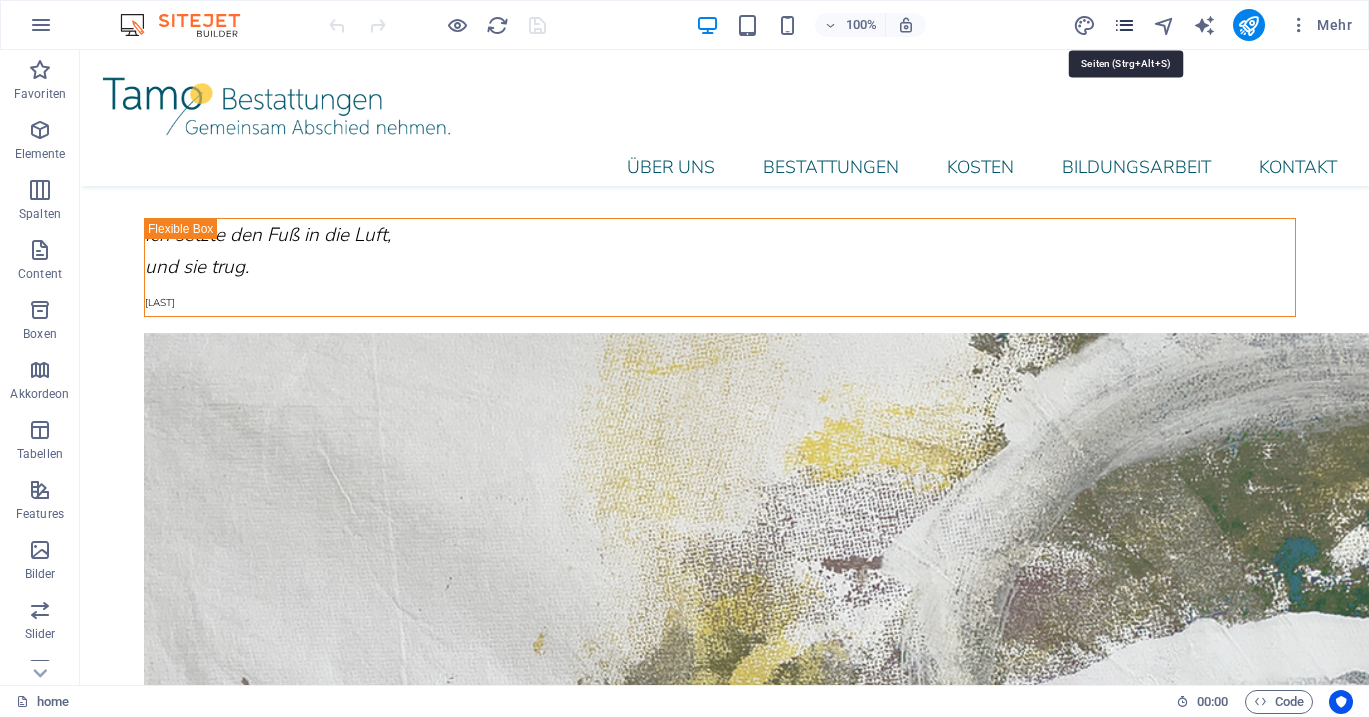 click at bounding box center [1124, 25] 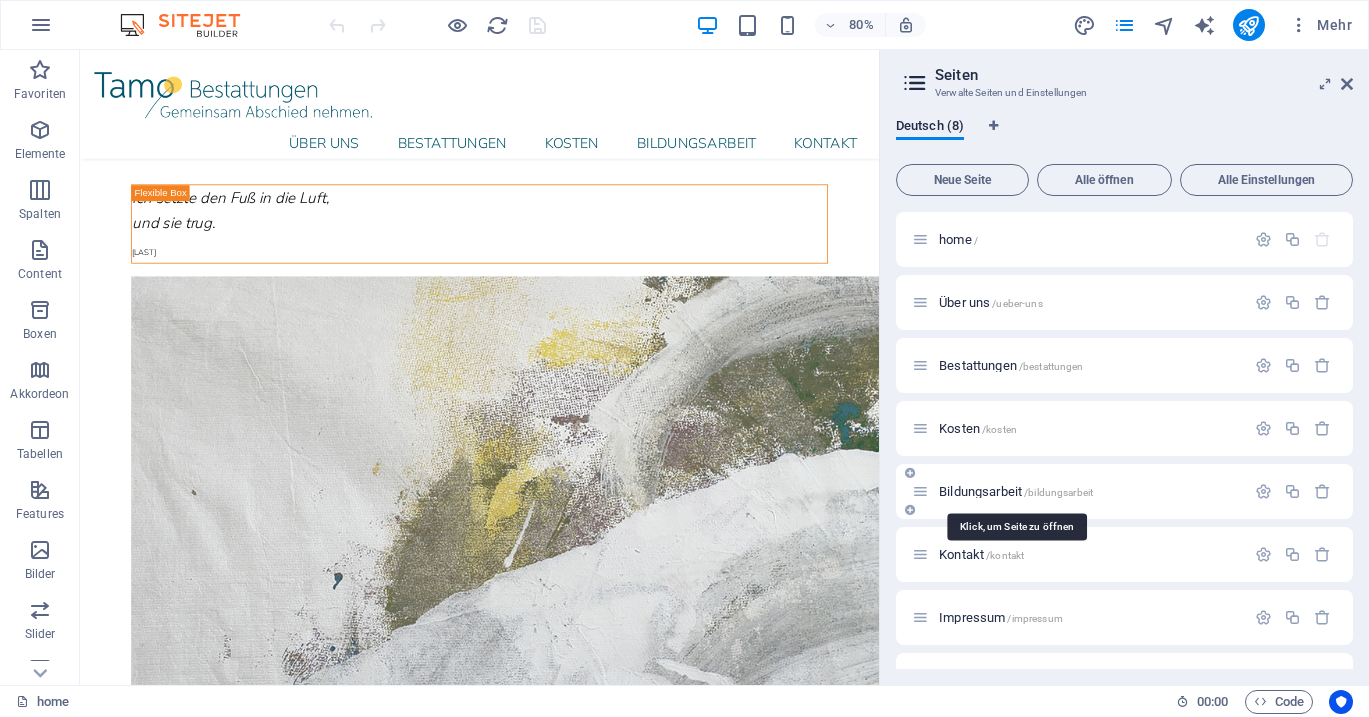 click on "Bildungsarbeit /bildungsarbeit" at bounding box center [1016, 491] 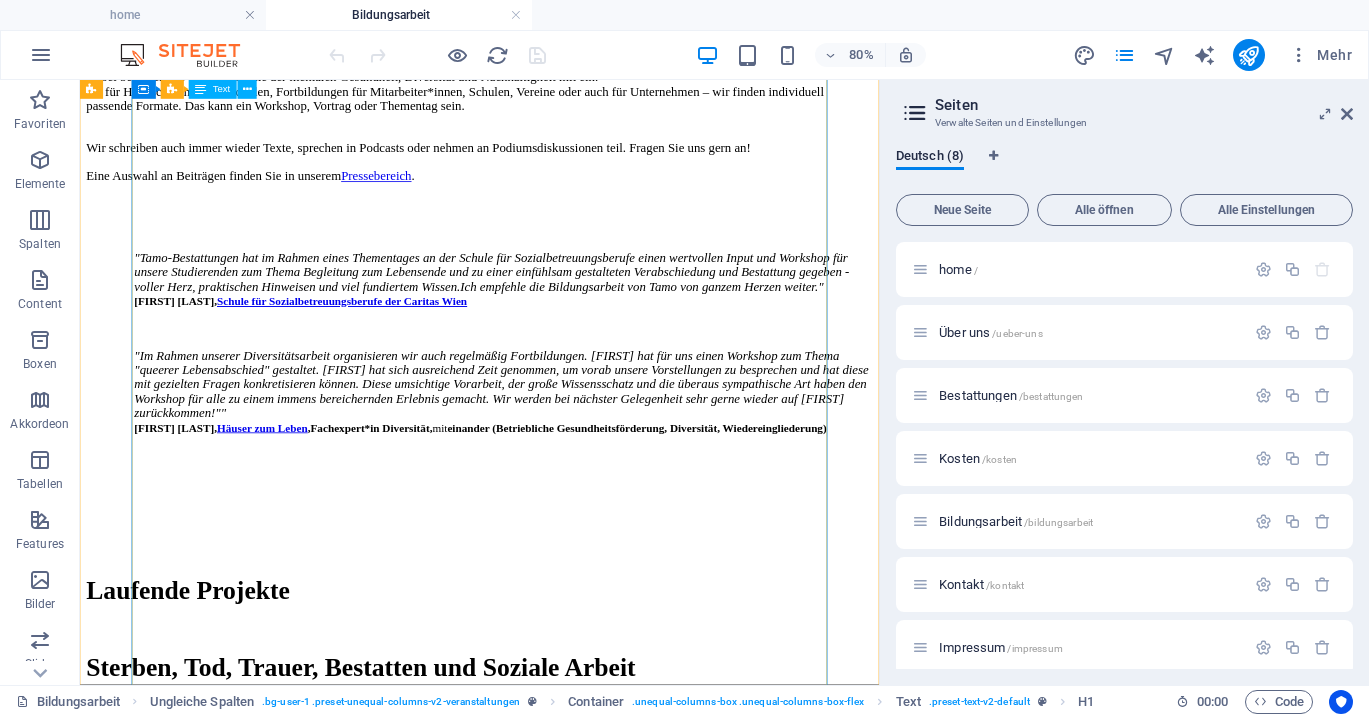 scroll, scrollTop: 625, scrollLeft: 0, axis: vertical 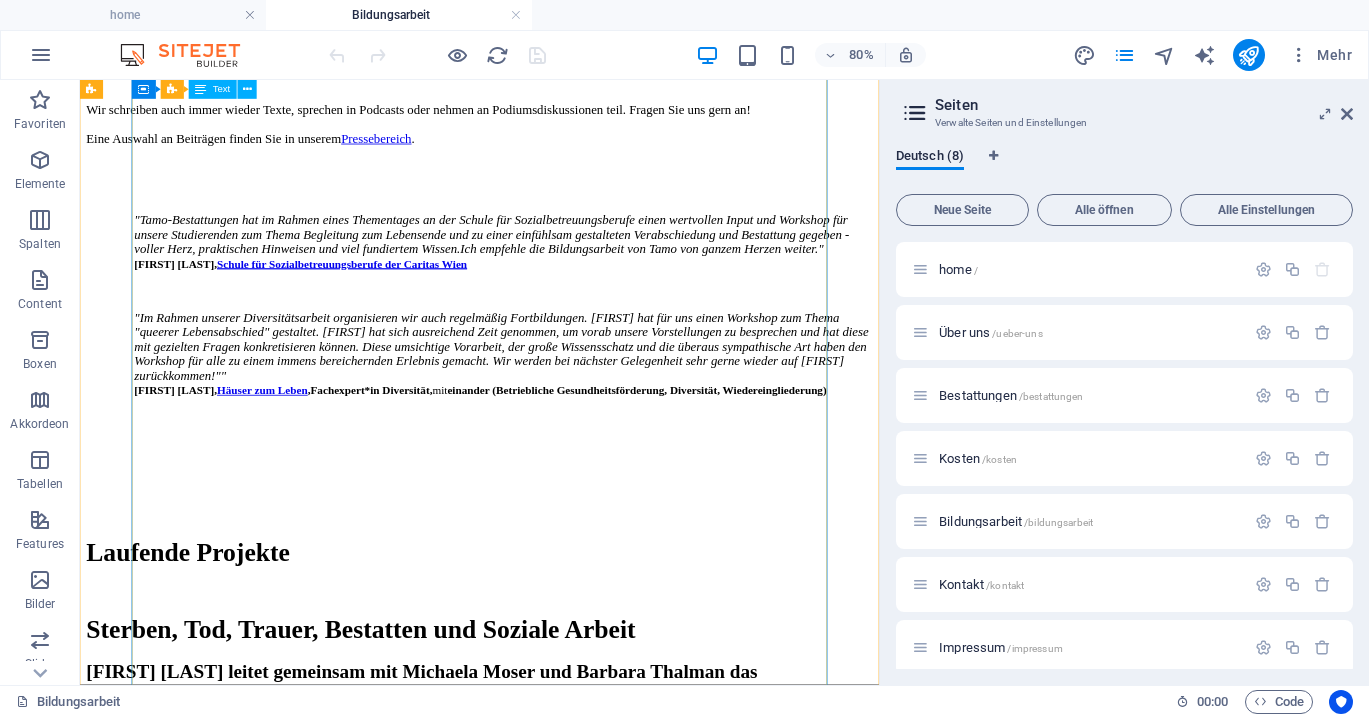 click on "Uns ist wichtig, dass im gesellschaftlichen Diskurs mehr Austausch und Wissensvermittlung zum Thema Abschiednehmen stattfindet. Deshalb bieten wir auch Bildungsarbeit in unterschiedlichen Formaten an und organisieren Veranstaltungen zu folgenden Themenbereichen: •  Begleitung von Verlustprozessen, trauerbegleitendes Bestatten •  Traumasensible Totenfürsorgen •  Bestattungsgesetze und Möglichkeiten – intersektional betrachtet  •  Queer Death •  Selbstreflexion und Rollenklärung in Berufen, die mit Tod und Trauer konfrontiert sind •  Umgang mit Trauer am Arbeitsplatz •  Trauern und Trost finden mit Kindern und Jugendlichen  Dabei beziehen wir immer Aspekte der mentalen Gesundheit, Diversität und Nachhaltigkeit mit ein.  Ob für Hochschulen, Berufsschulen, Fortbildungen für Mitarbeiter*innen, Schulen, Vereine oder auch für Unternehmen – wir finden individuell passende Formate. Das kann ein Workshop, Vortrag oder Thementag sein. Pressebereich . Katharina Schoene,  " ,  mit" at bounding box center (579, 129) 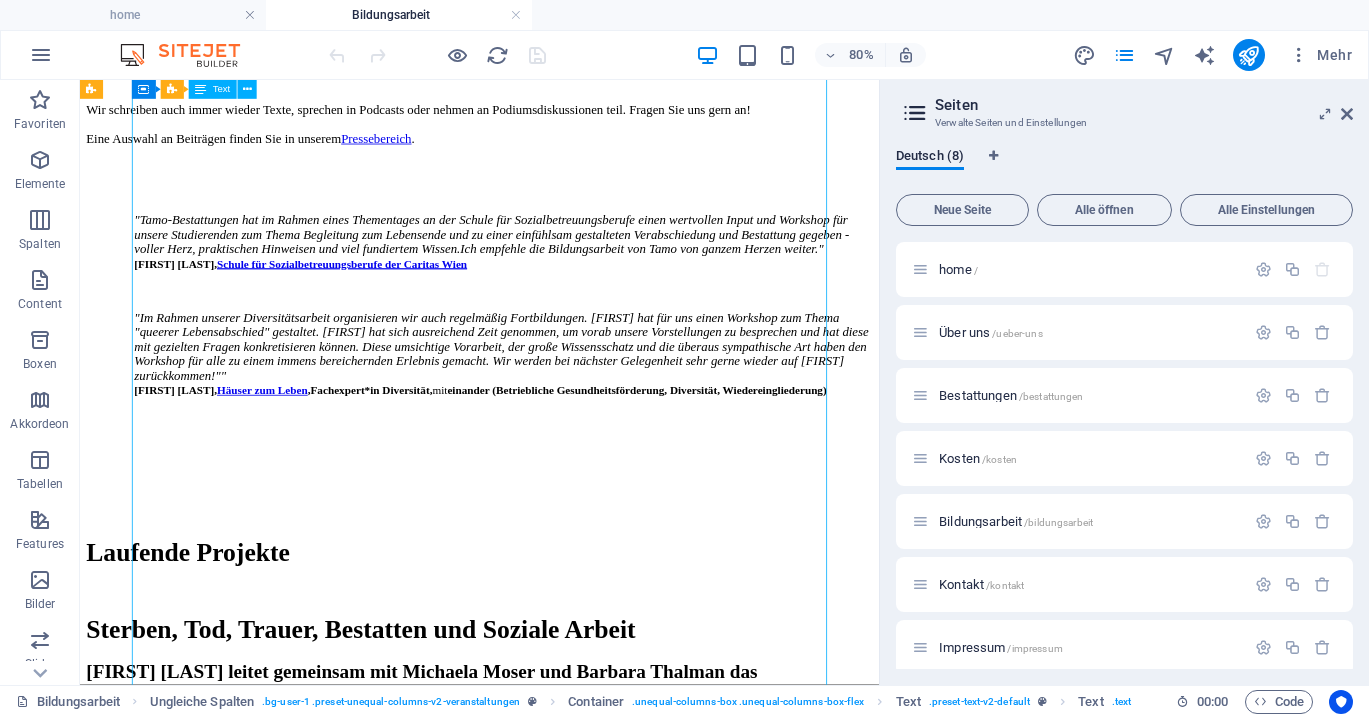 click on "Uns ist wichtig, dass im gesellschaftlichen Diskurs mehr Austausch und Wissensvermittlung zum Thema Abschiednehmen stattfindet. Deshalb bieten wir auch Bildungsarbeit in unterschiedlichen Formaten an und organisieren Veranstaltungen zu folgenden Themenbereichen: •  Begleitung von Verlustprozessen, trauerbegleitendes Bestatten •  Traumasensible Totenfürsorgen •  Bestattungsgesetze und Möglichkeiten – intersektional betrachtet  •  Queer Death •  Selbstreflexion und Rollenklärung in Berufen, die mit Tod und Trauer konfrontiert sind •  Umgang mit Trauer am Arbeitsplatz •  Trauern und Trost finden mit Kindern und Jugendlichen  Dabei beziehen wir immer Aspekte der mentalen Gesundheit, Diversität und Nachhaltigkeit mit ein.  Ob für Hochschulen, Berufsschulen, Fortbildungen für Mitarbeiter*innen, Schulen, Vereine oder auch für Unternehmen – wir finden individuell passende Formate. Das kann ein Workshop, Vortrag oder Thementag sein. Pressebereich . Katharina Schoene,  " ,  mit" at bounding box center (579, 129) 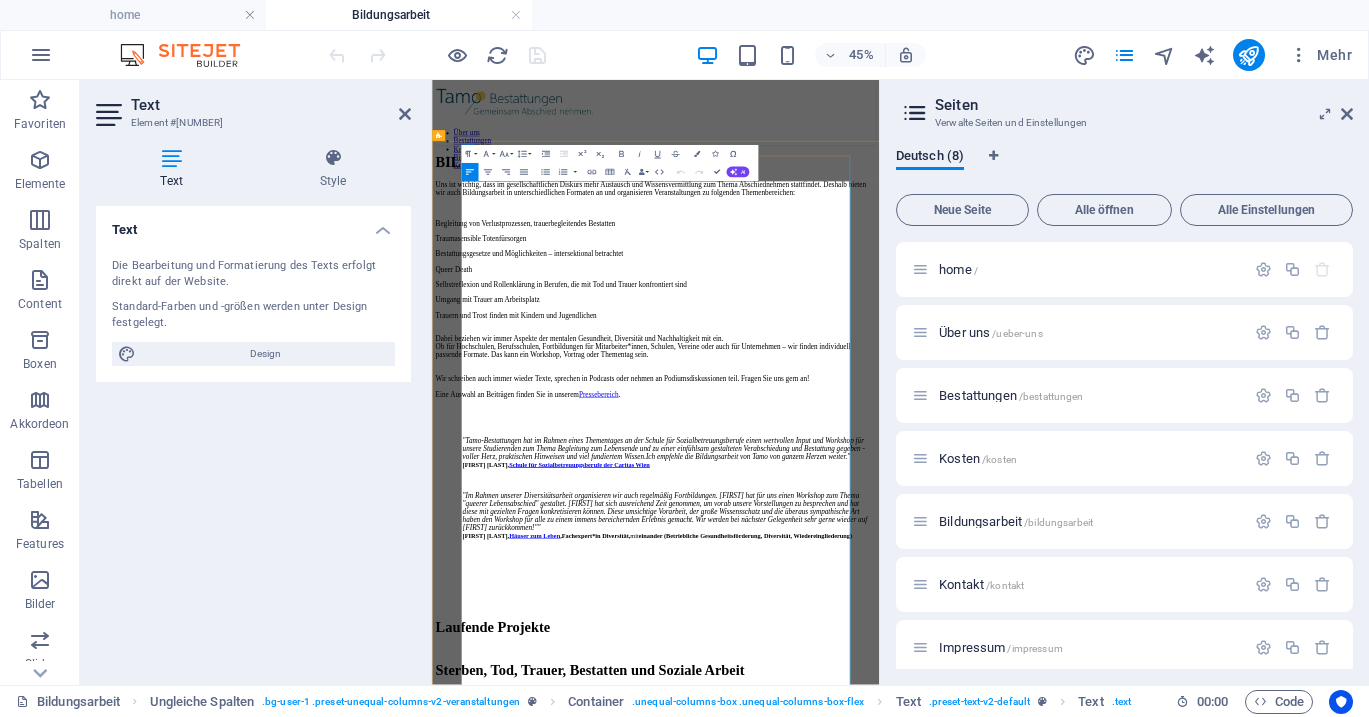 click at bounding box center [958, 969] 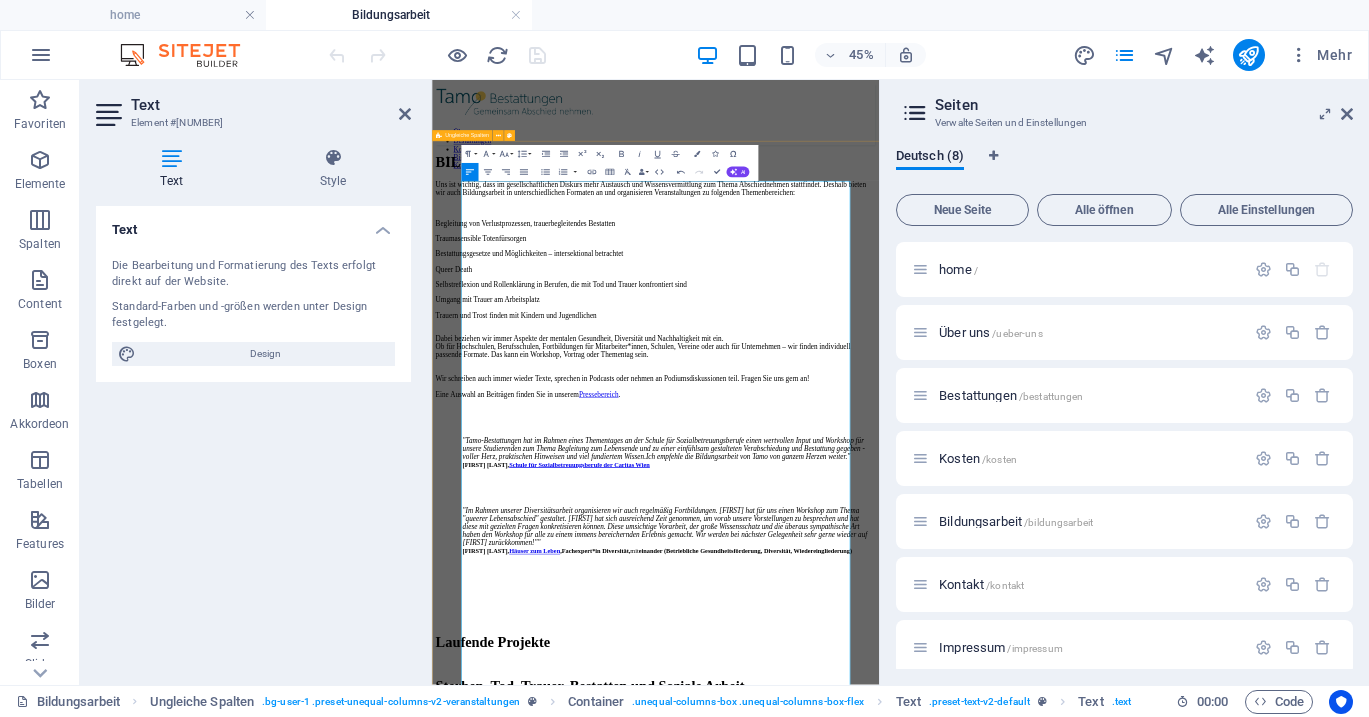 click on "BILDUNGSARBEIT UND VERANSTALTUNGEN Uns ist wichtig, dass im gesellschaftlichen Diskurs mehr Austausch und Wissensvermittlung zum Thema Abschiednehmen stattfindet. Deshalb bieten wir auch Bildungsarbeit in unterschiedlichen Formaten an und organisieren Veranstaltungen zu folgenden Themenbereichen: •  Begleitung von Verlustprozessen, trauerbegleitendes Bestatten •  Traumasensible Totenfürsorgen •  Bestattungsgesetze und Möglichkeiten – intersektional betrachtet  •  Queer Death •  Selbstreflexion und Rollenklärung in Berufen, die mit Tod und Trauer konfrontiert sind •  Umgang mit Trauer am Arbeitsplatz •  Trauern und Trost finden mit Kindern und Jugendlichen  Dabei beziehen wir immer Aspekte der mentalen Gesundheit, Diversität und Nachhaltigkeit mit ein.  Ob für Hochschulen, Berufsschulen, Fortbildungen für Mitarbeiter*innen, Schulen, Vereine oder auch für Unternehmen – wir finden individuell passende Formate. Das kann ein Workshop, Vortrag oder Thementag sein. . " ,  mit" at bounding box center (928, 739) 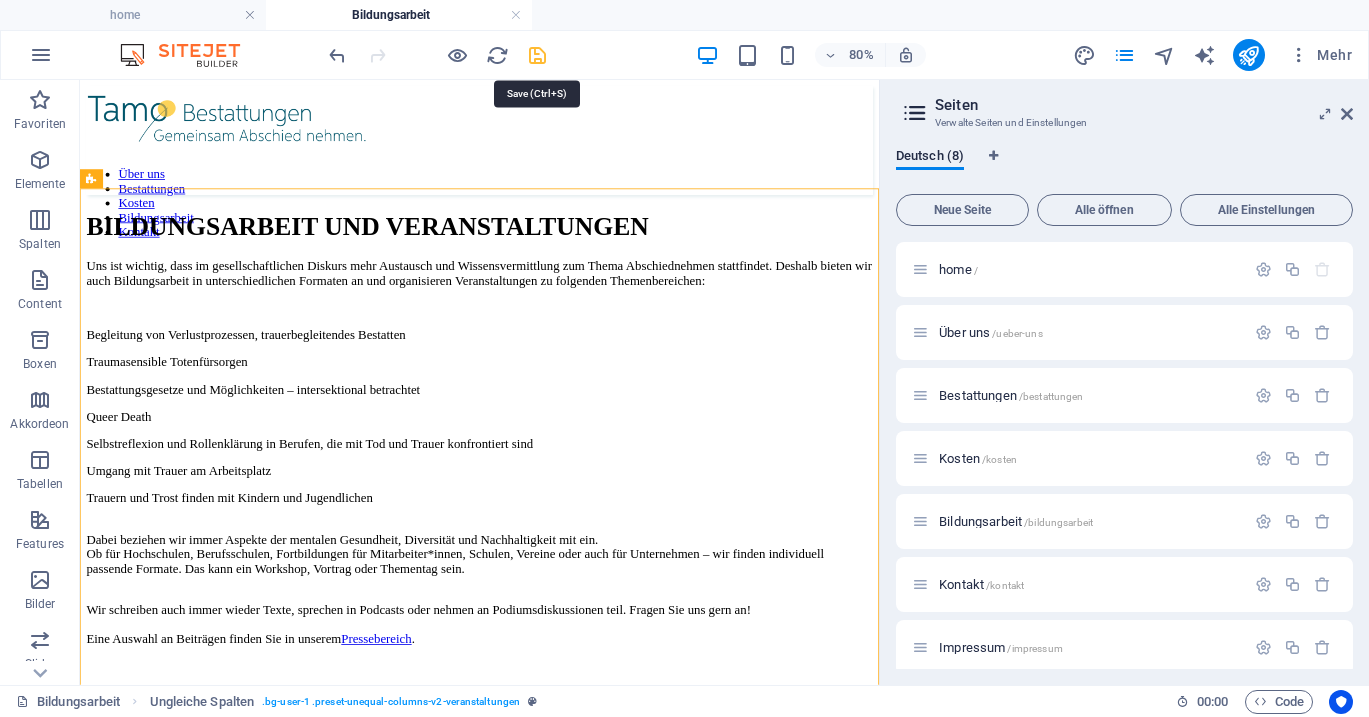 click at bounding box center [537, 55] 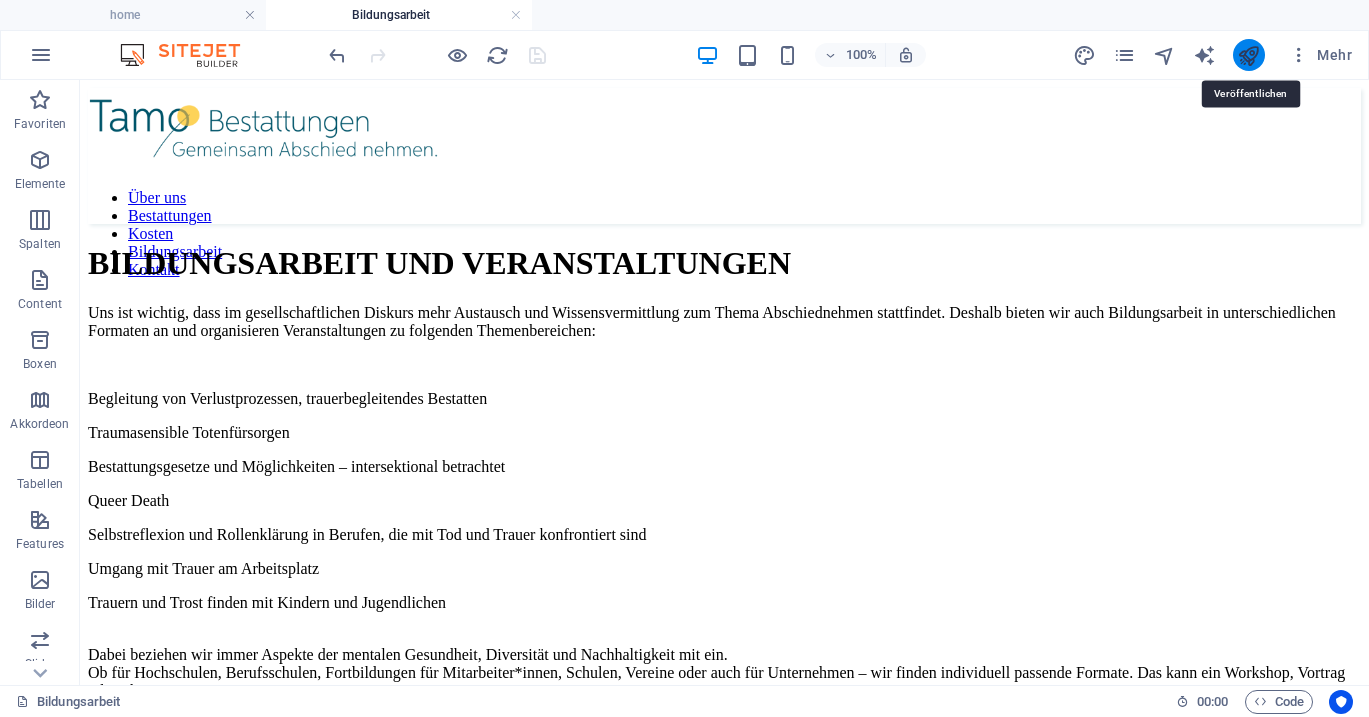 click at bounding box center (1248, 55) 